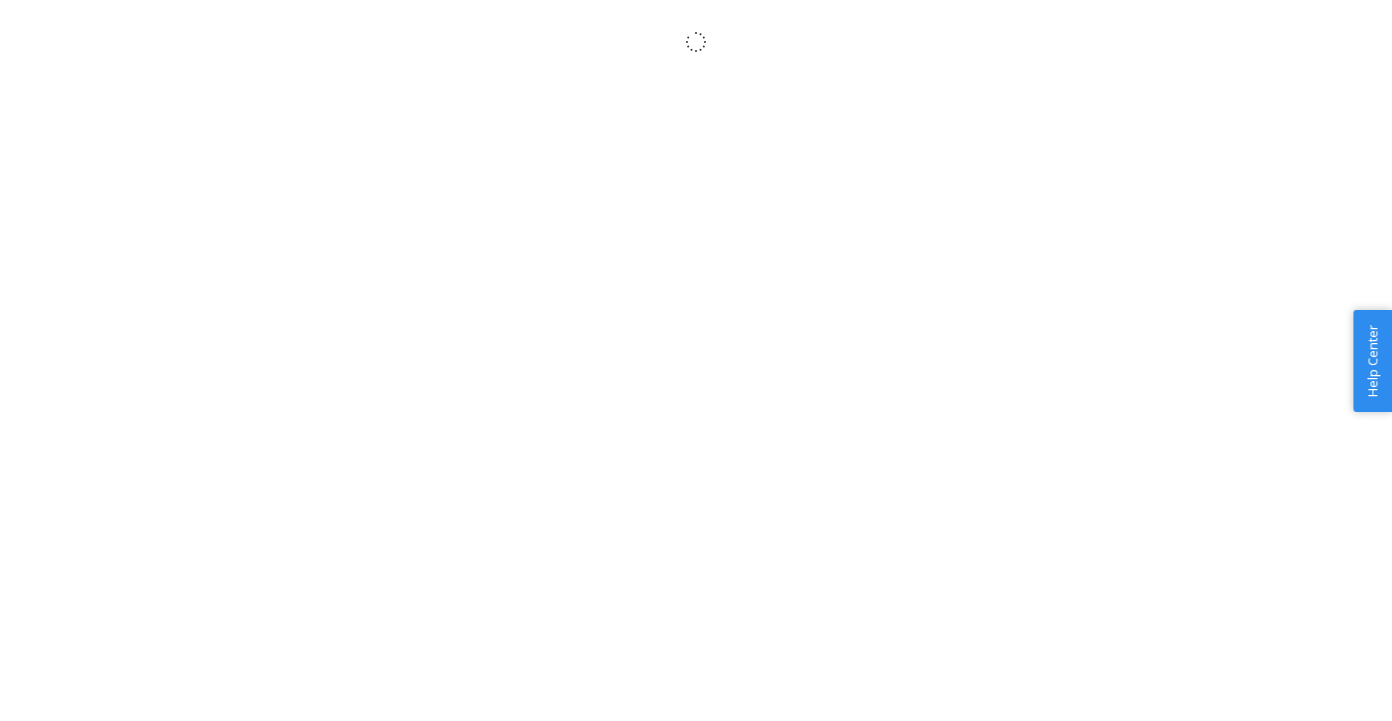 scroll, scrollTop: 0, scrollLeft: 0, axis: both 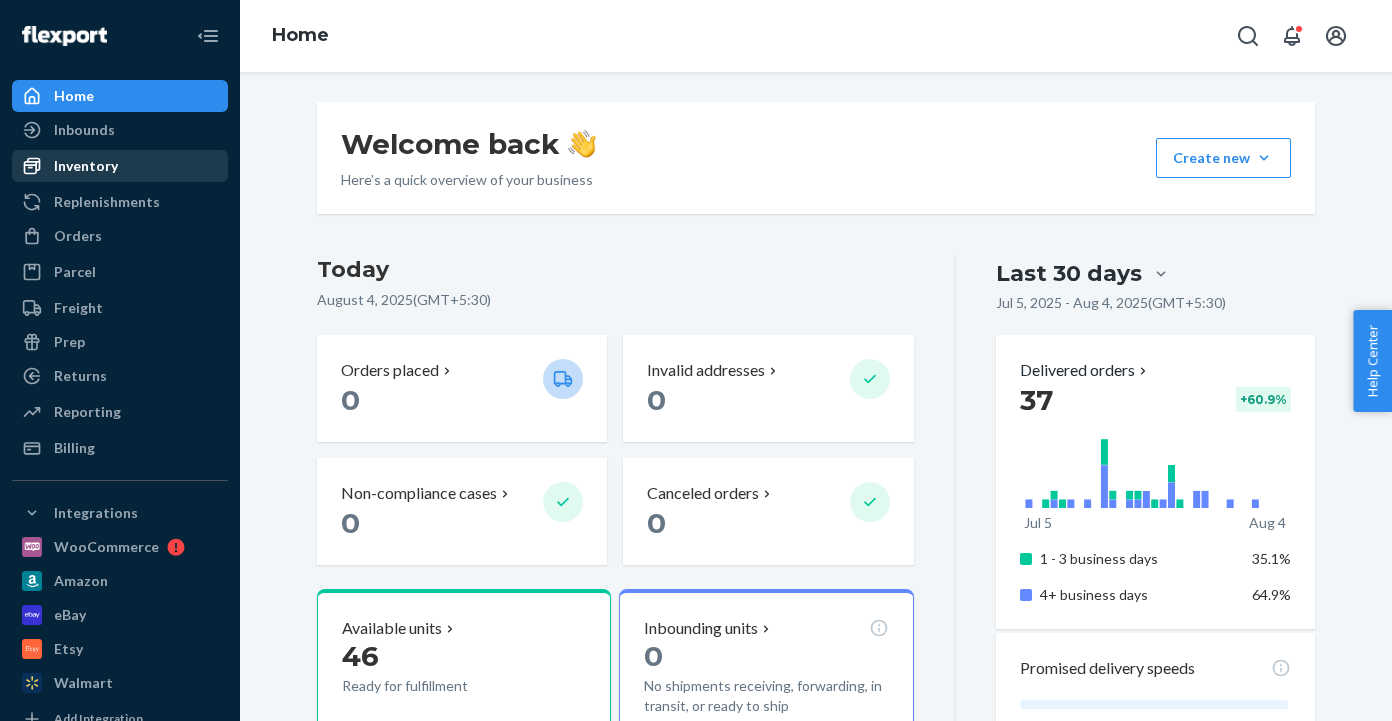 click on "Inventory" at bounding box center [86, 166] 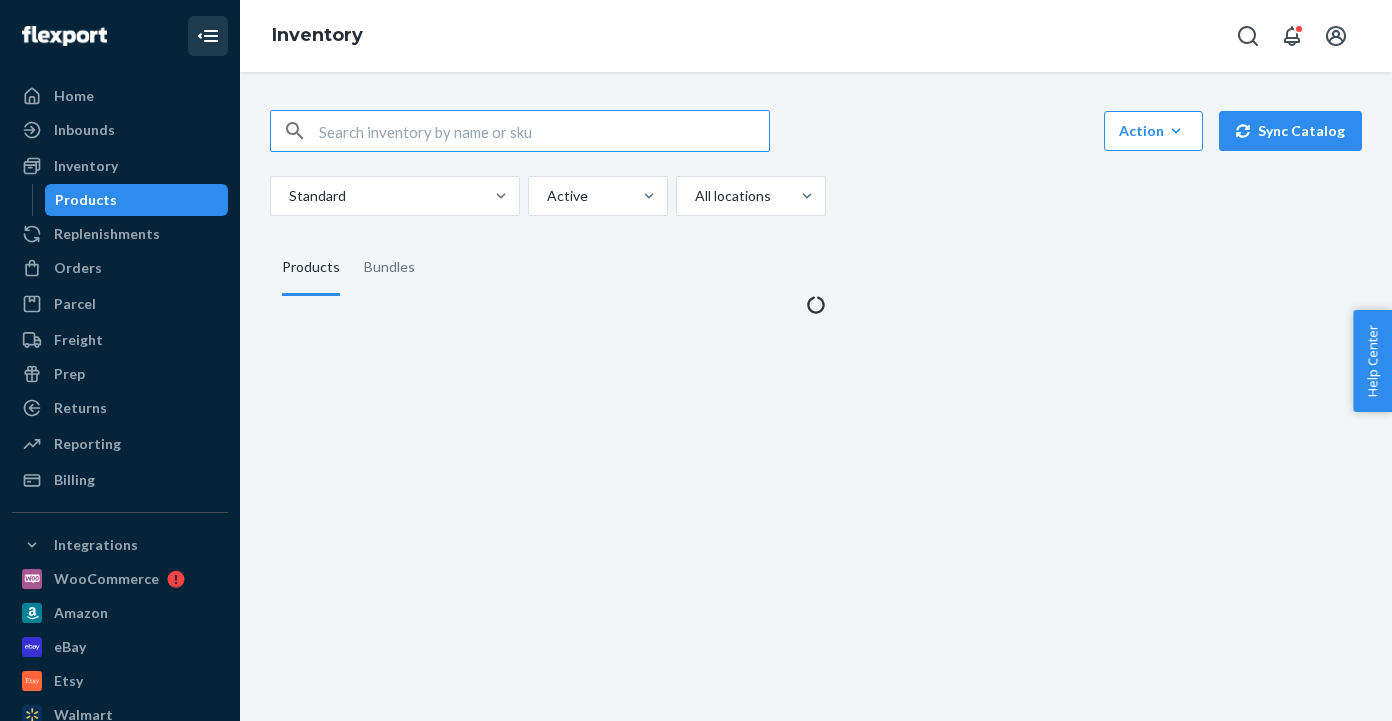 click 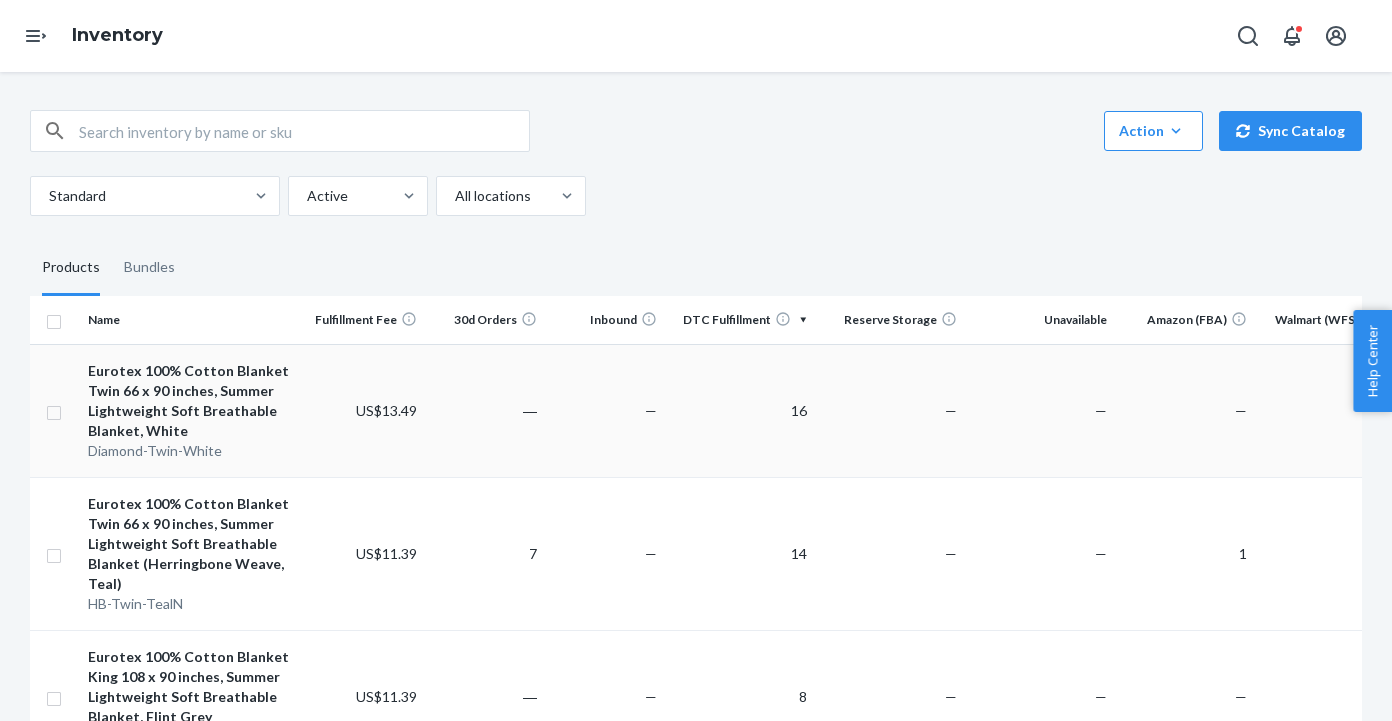 scroll, scrollTop: 0, scrollLeft: 0, axis: both 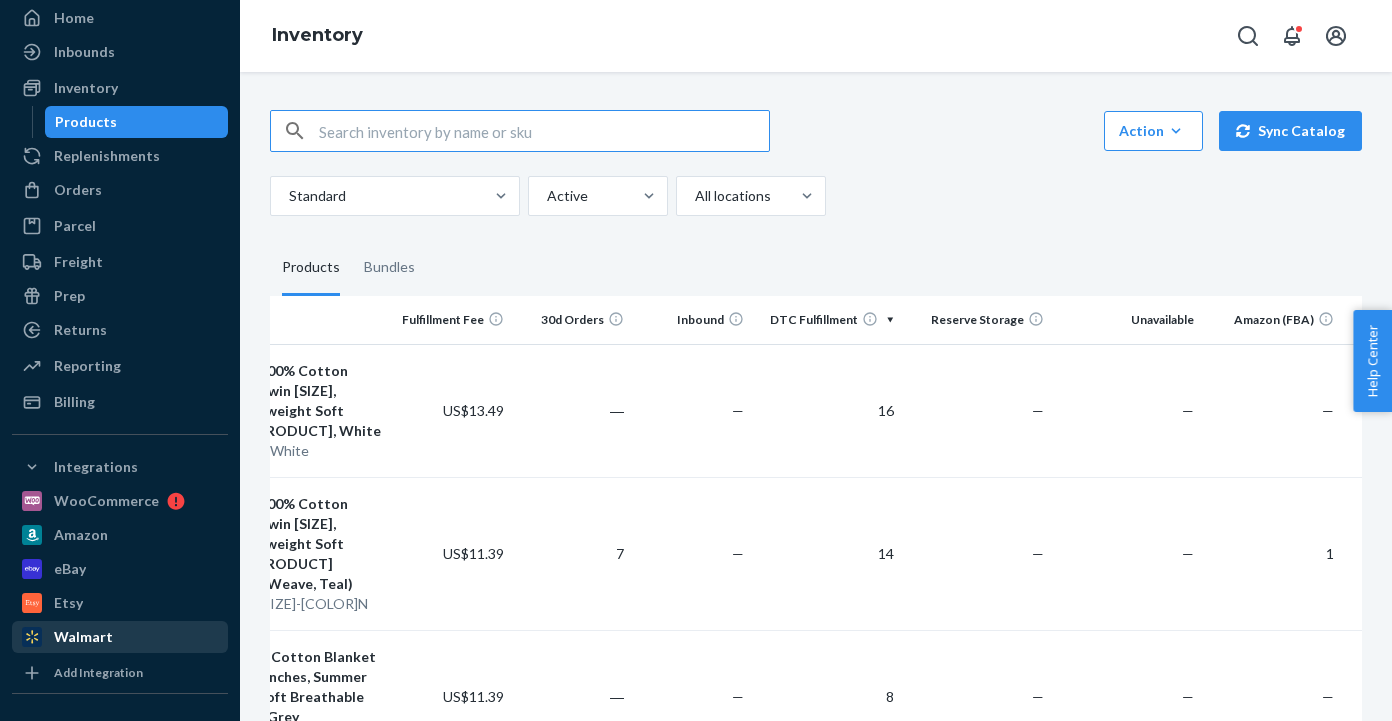 click on "Walmart" at bounding box center [120, 637] 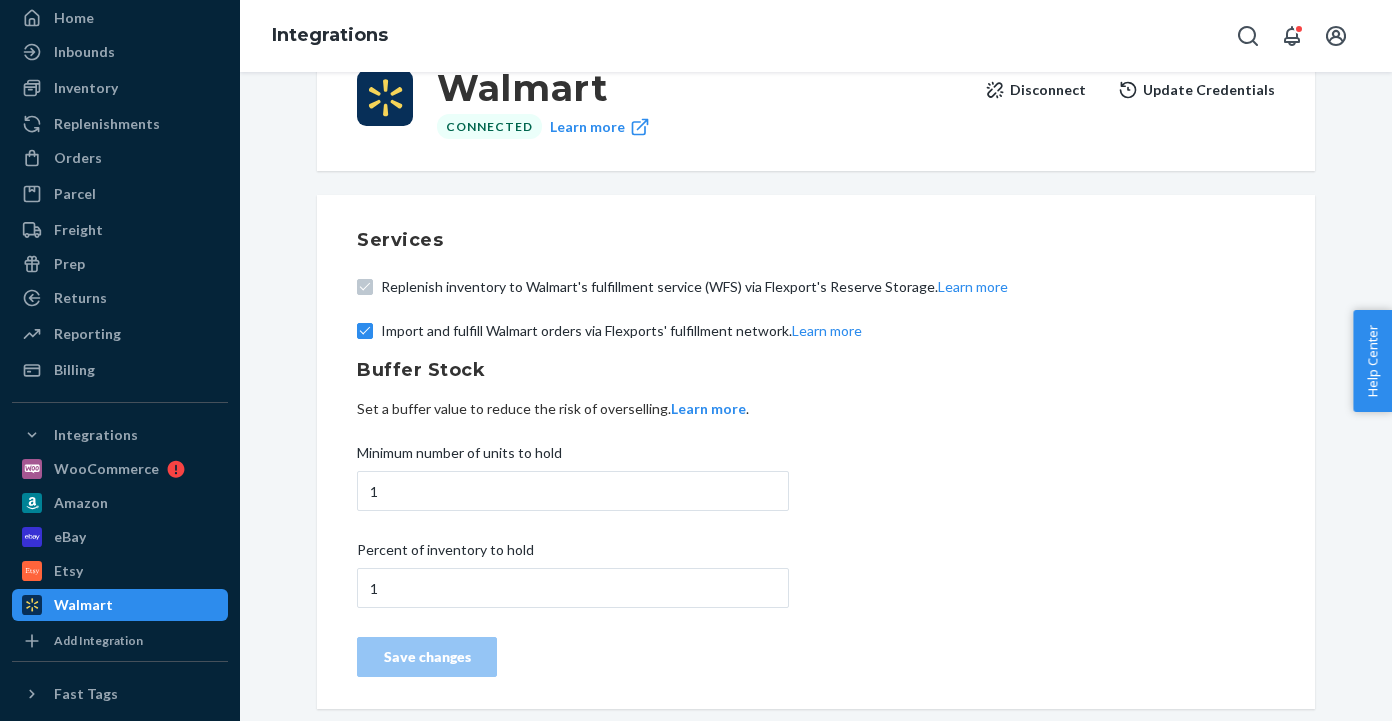 scroll, scrollTop: 64, scrollLeft: 0, axis: vertical 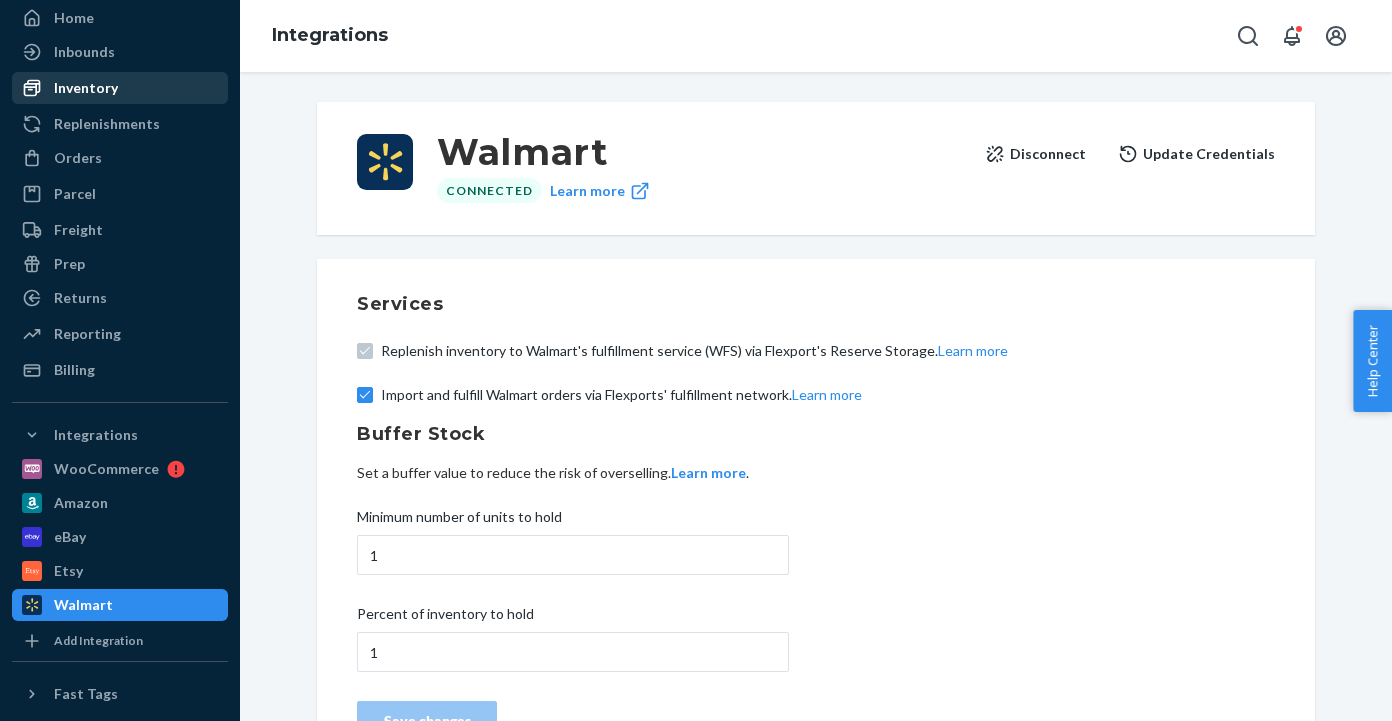 click on "Inventory" at bounding box center [120, 88] 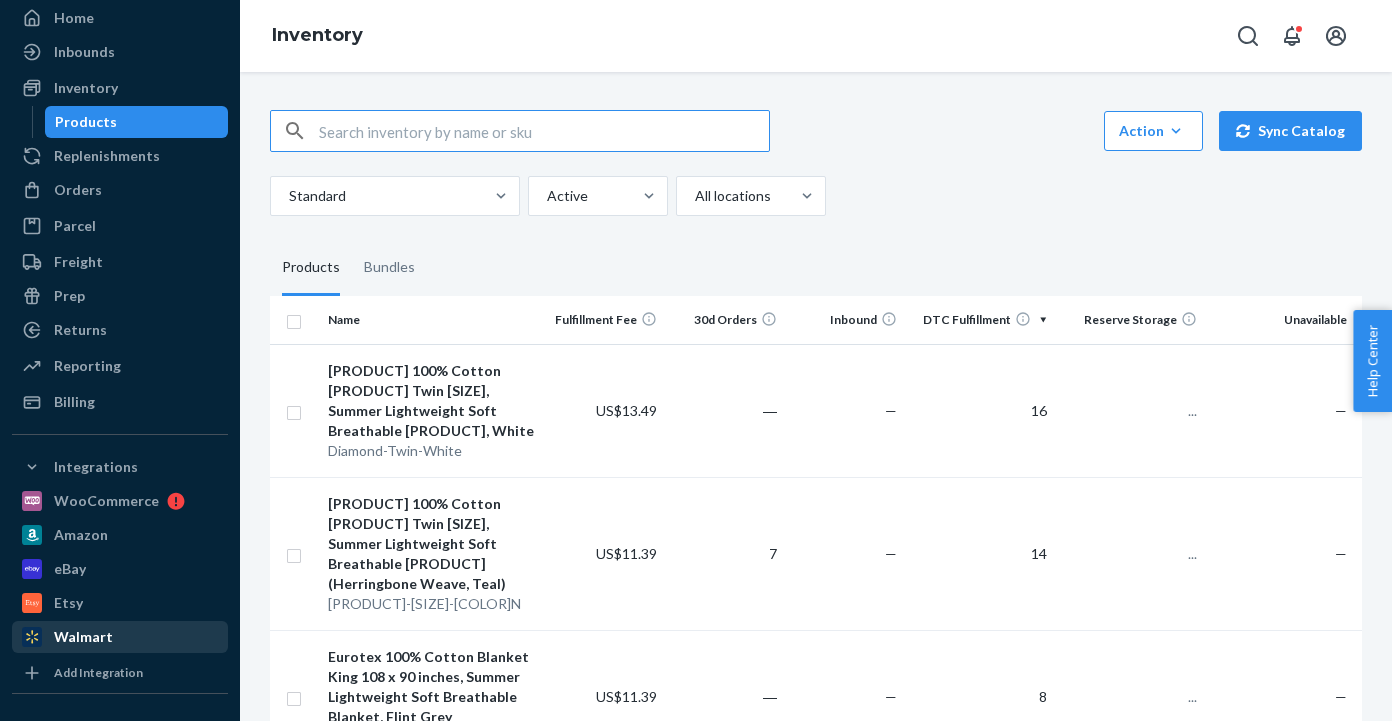 click on "Walmart" at bounding box center [83, 637] 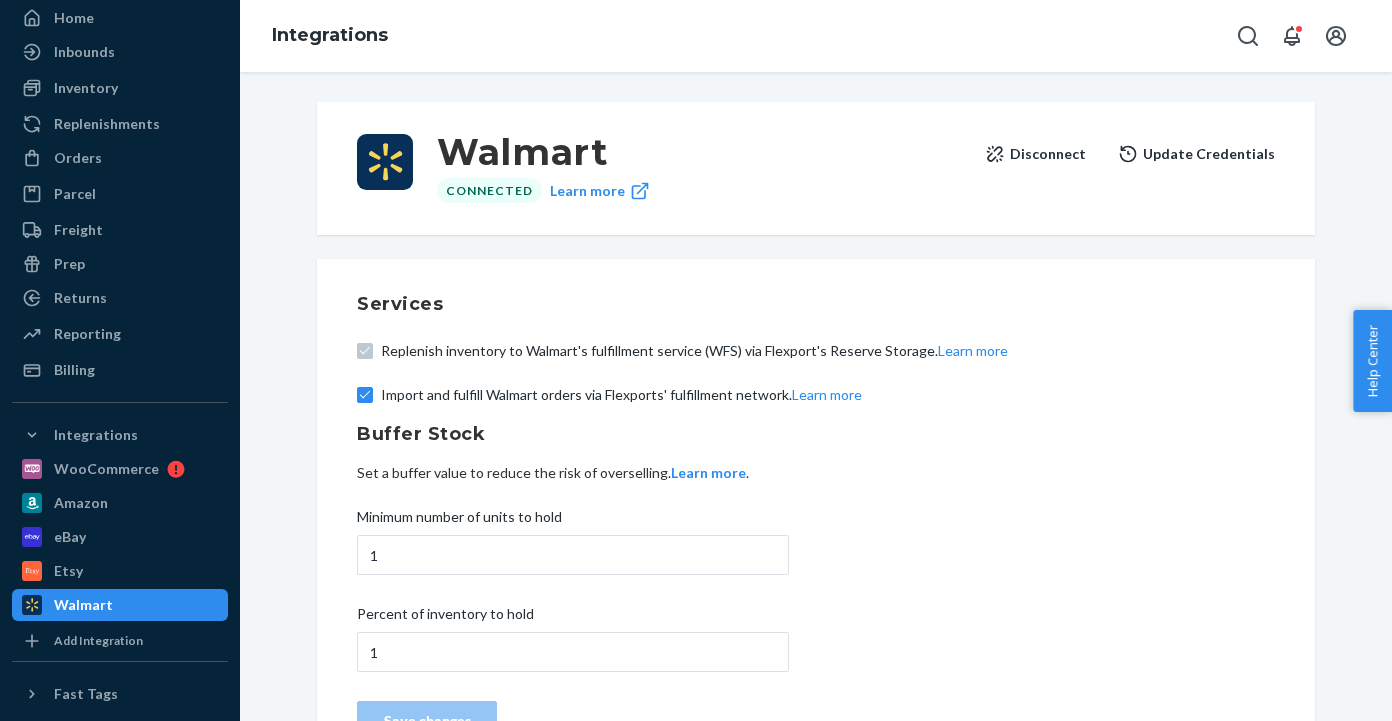 click on "Disconnect" at bounding box center (1035, 154) 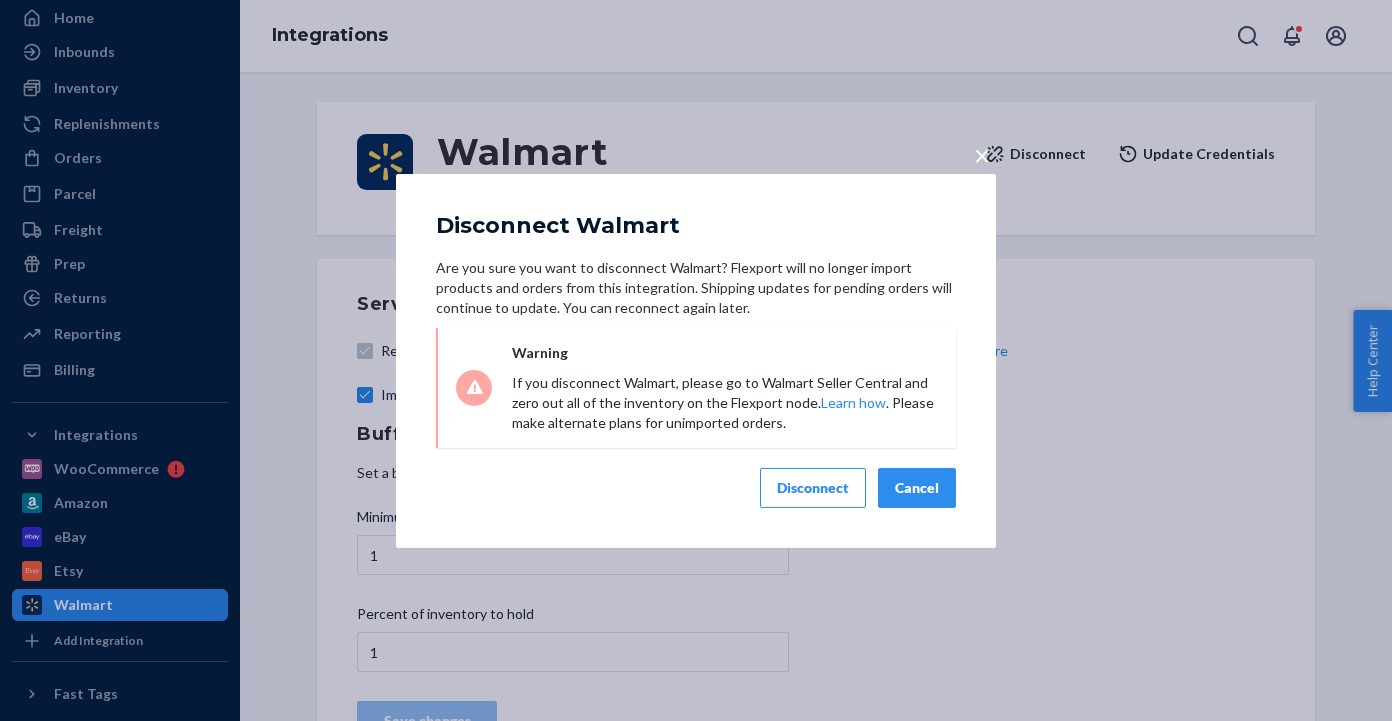 click on "Disconnect" at bounding box center [813, 488] 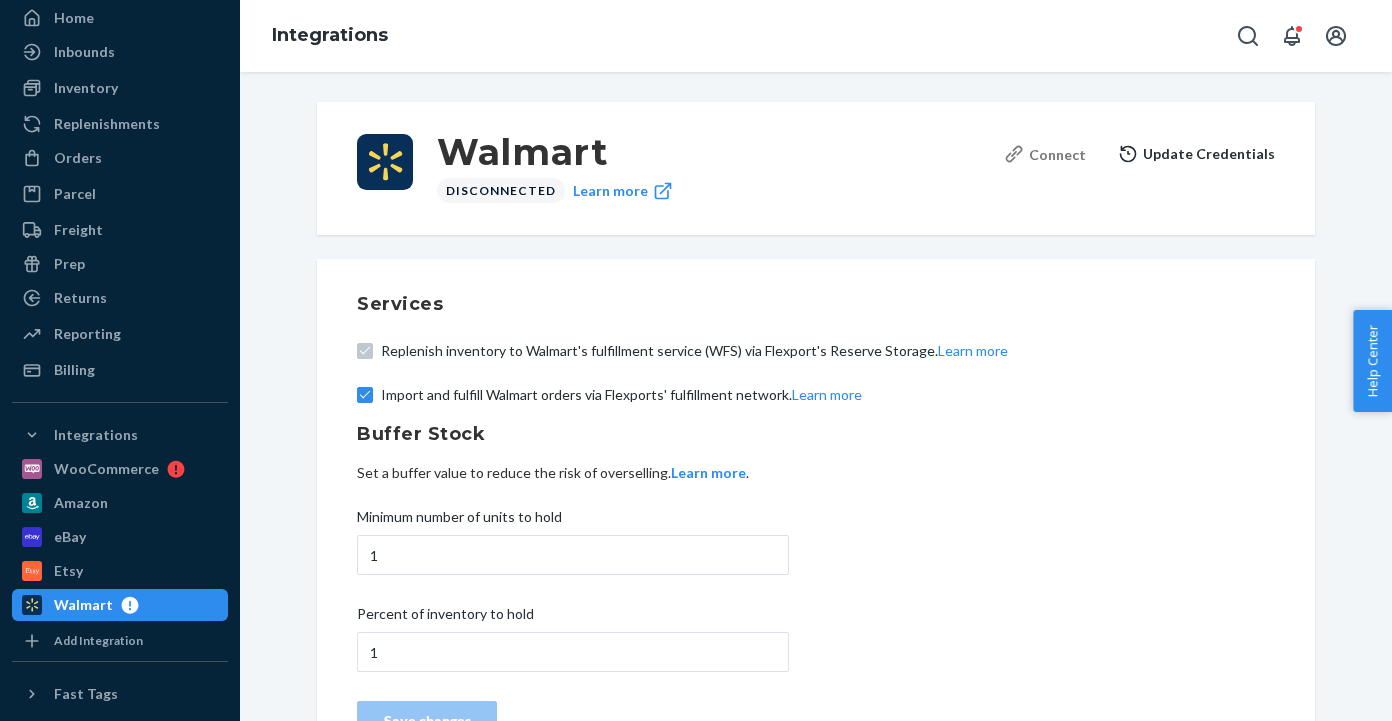 click on "Connect" at bounding box center [1045, 154] 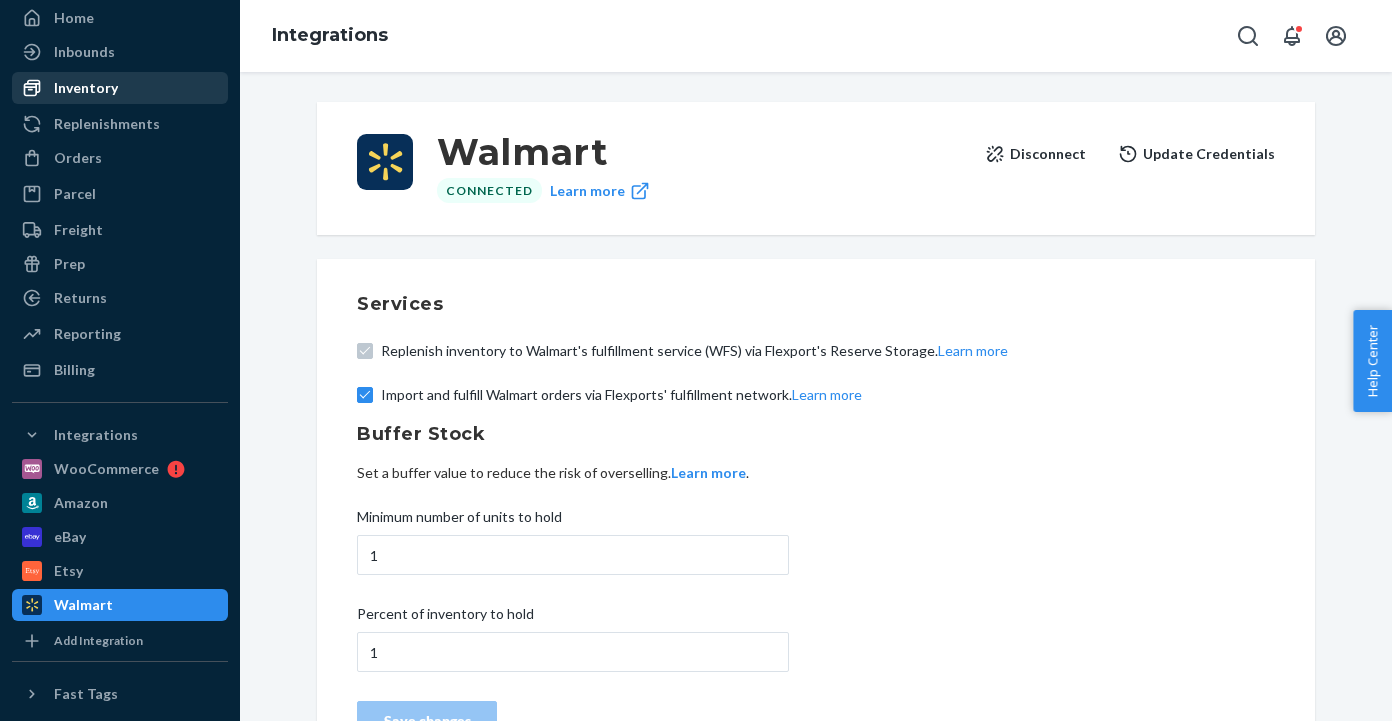 click on "Inventory" at bounding box center [86, 88] 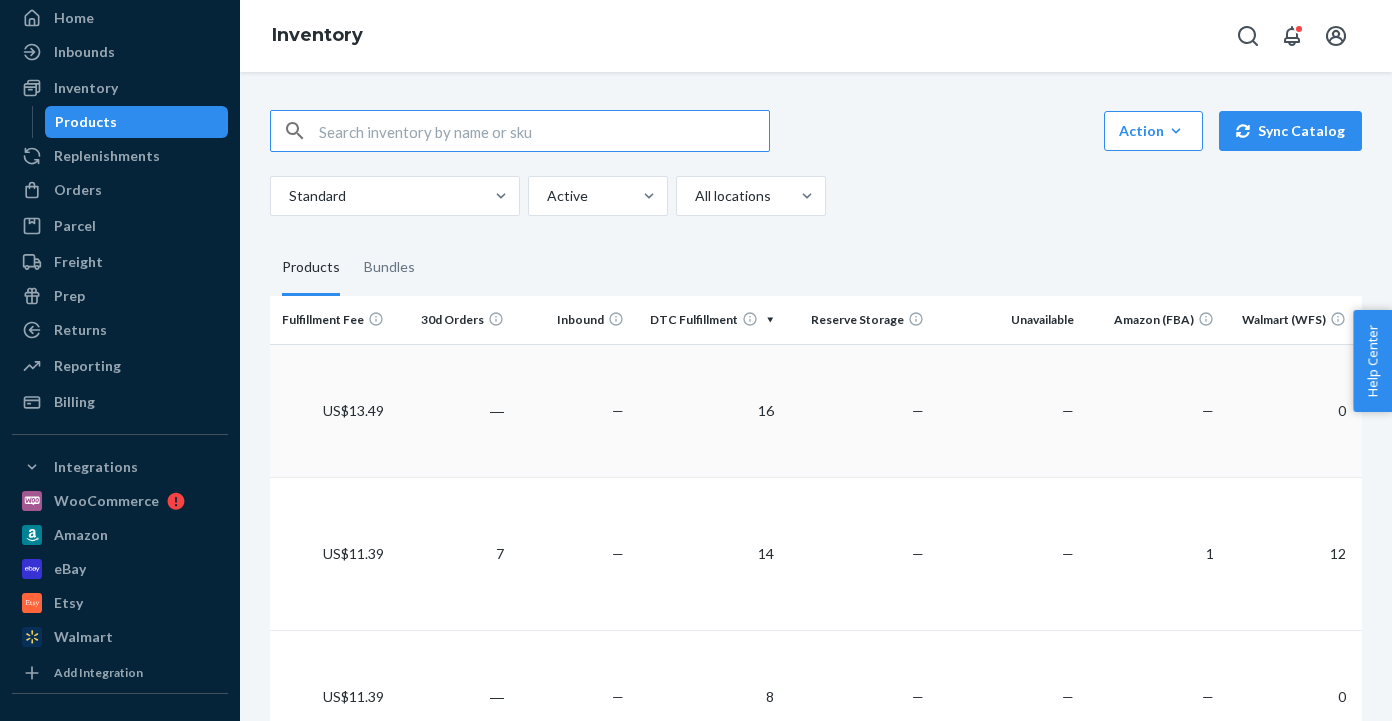 scroll, scrollTop: 0, scrollLeft: 273, axis: horizontal 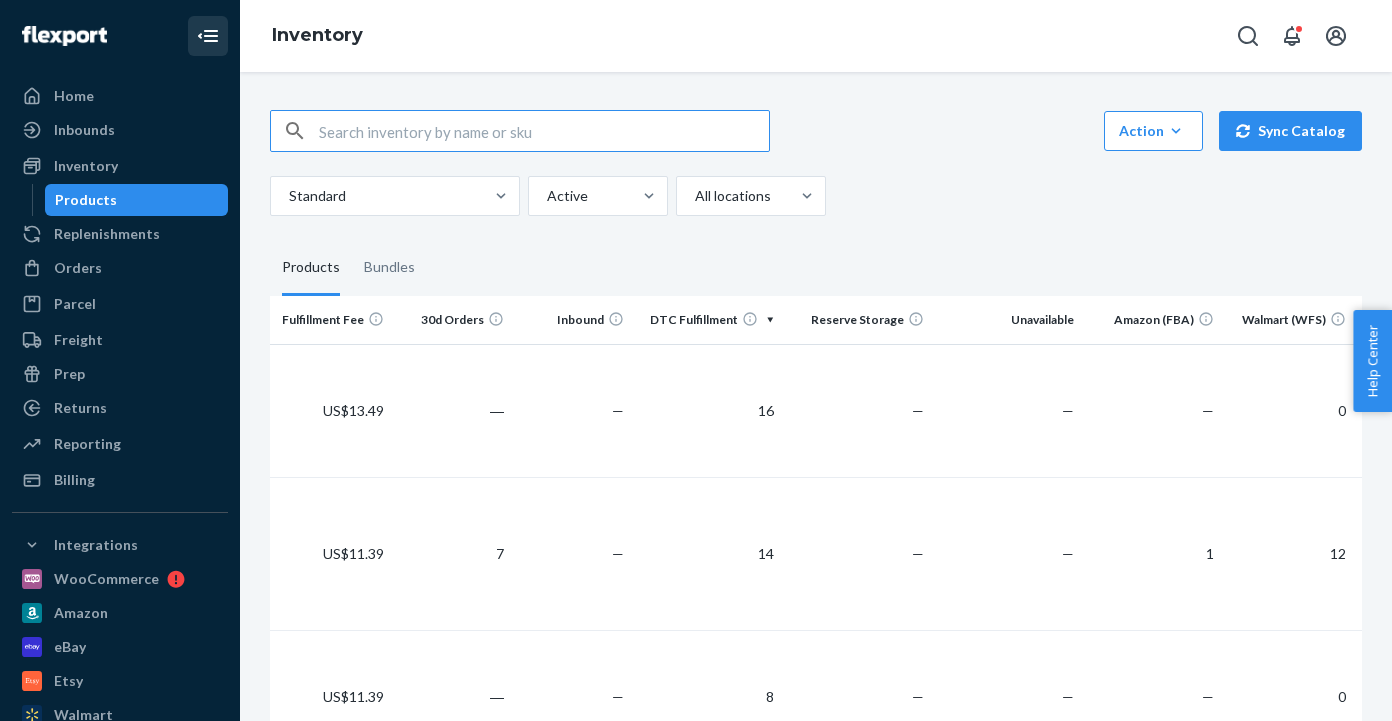 click 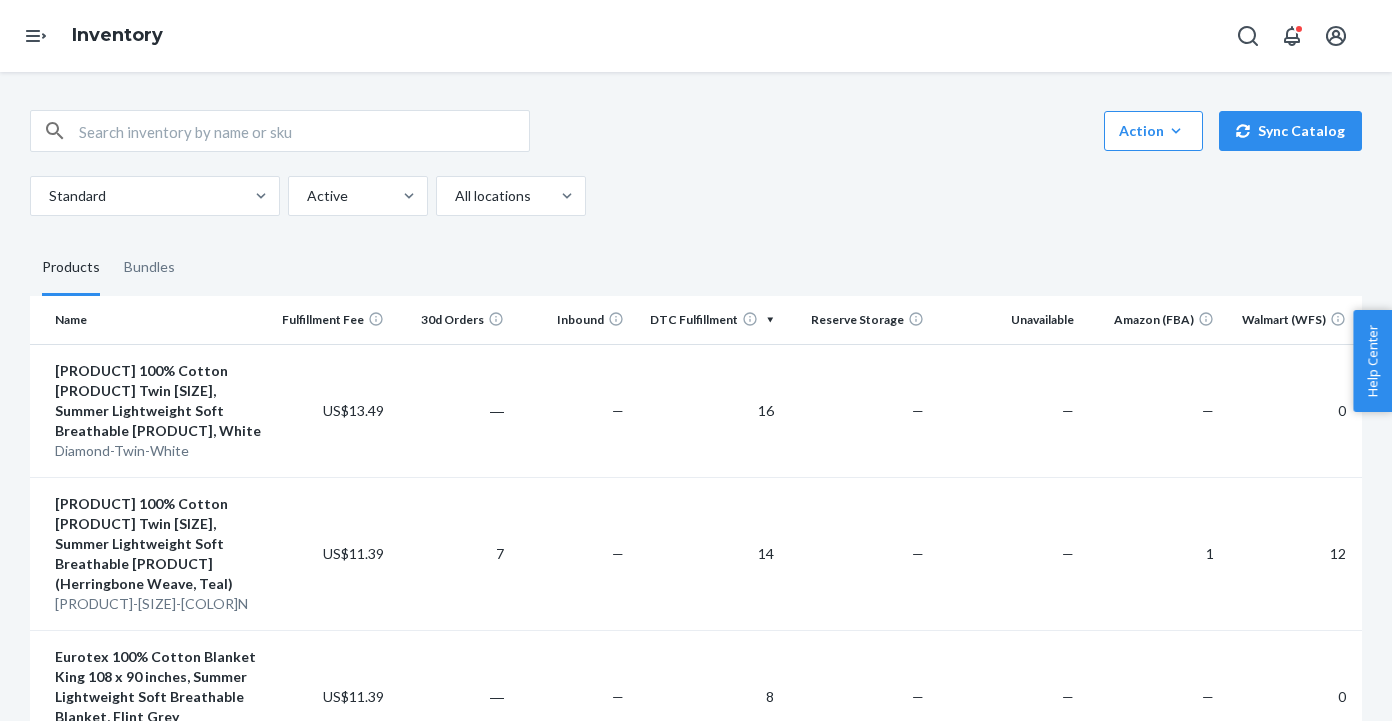 scroll, scrollTop: 0, scrollLeft: 33, axis: horizontal 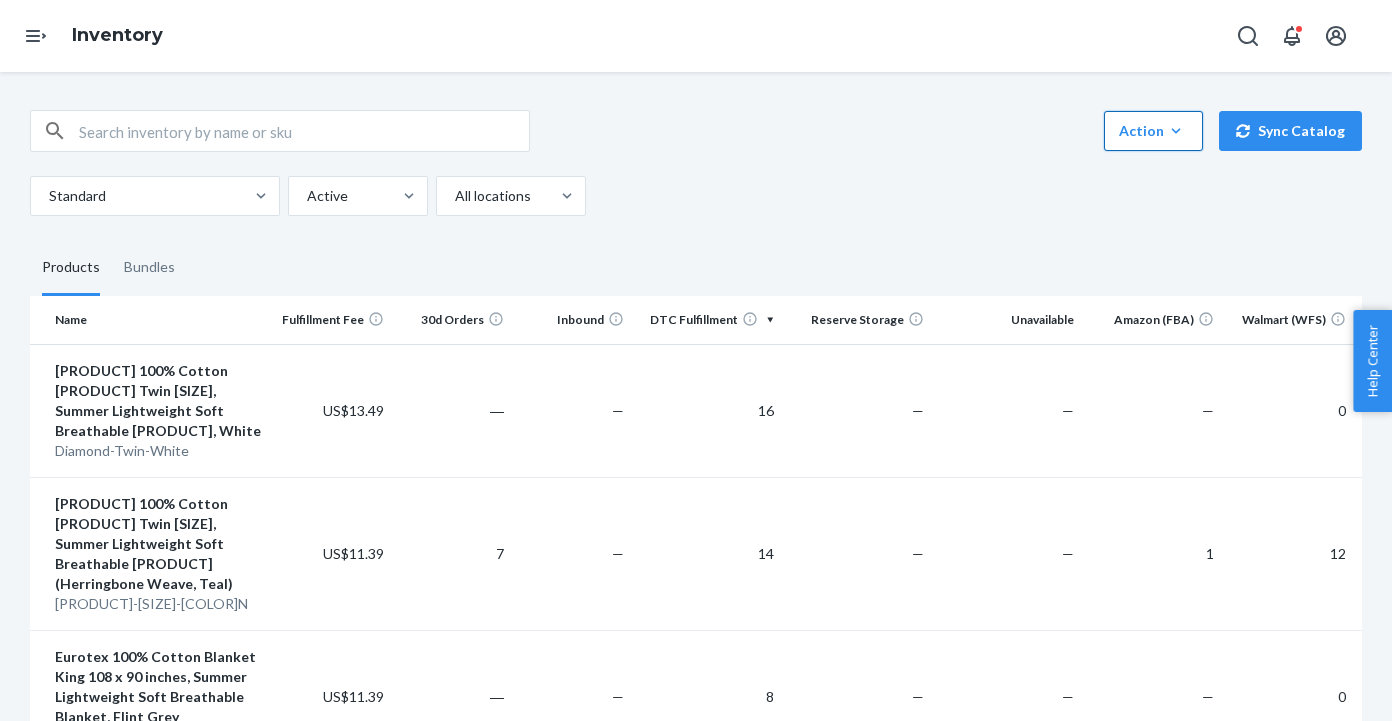 click 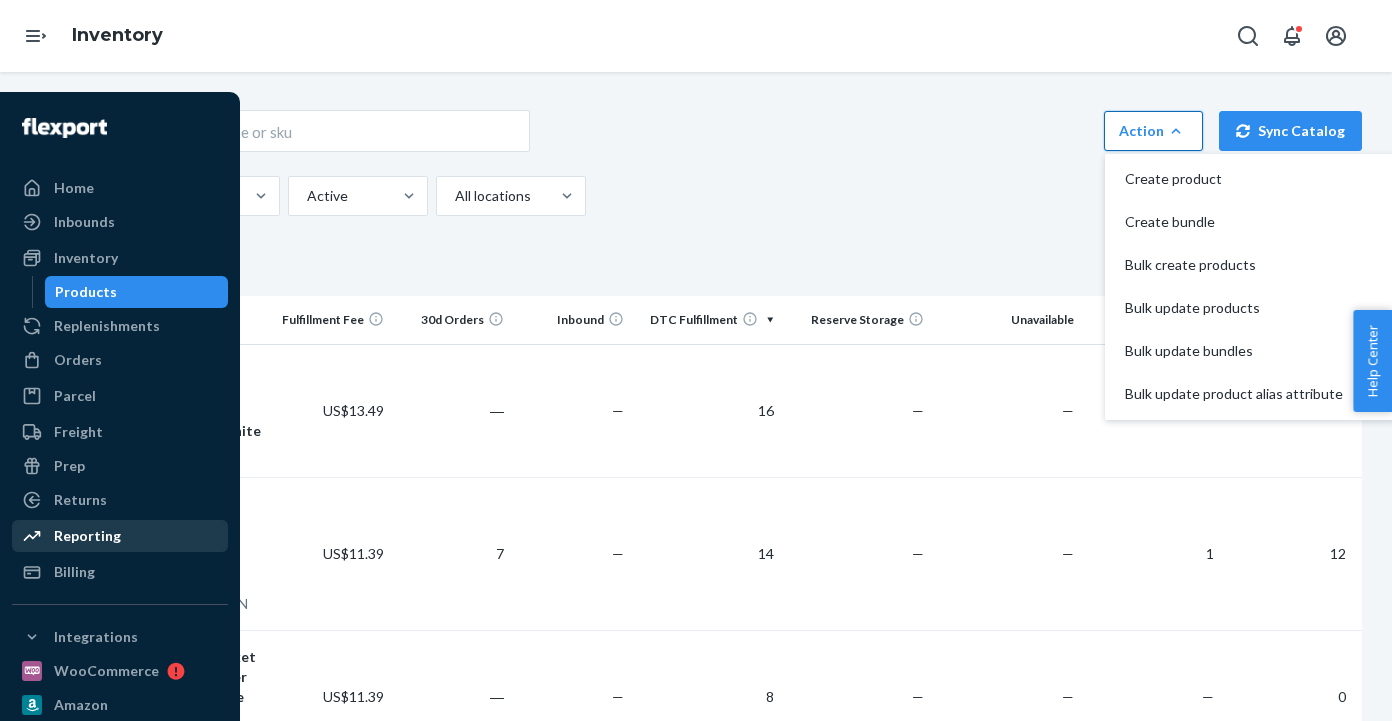 click on "Reporting" at bounding box center (87, 536) 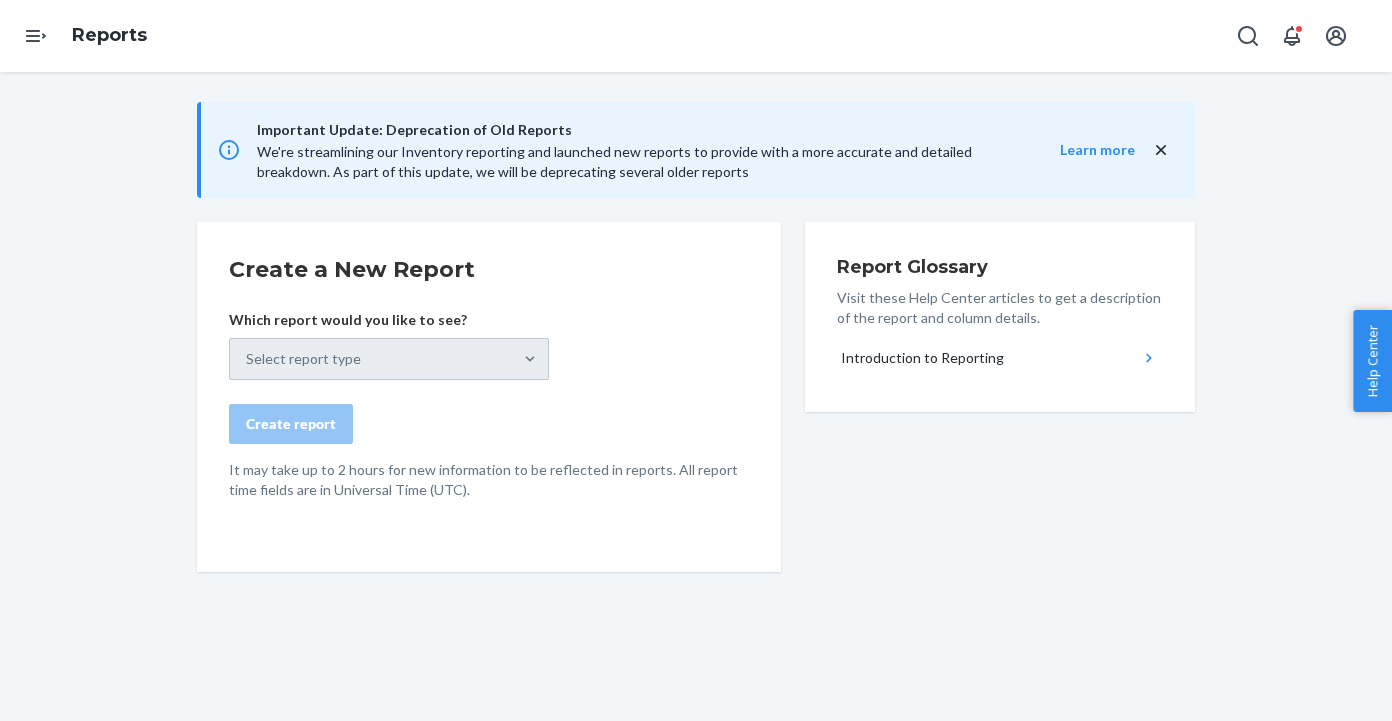 click on "Select report type" at bounding box center (389, 359) 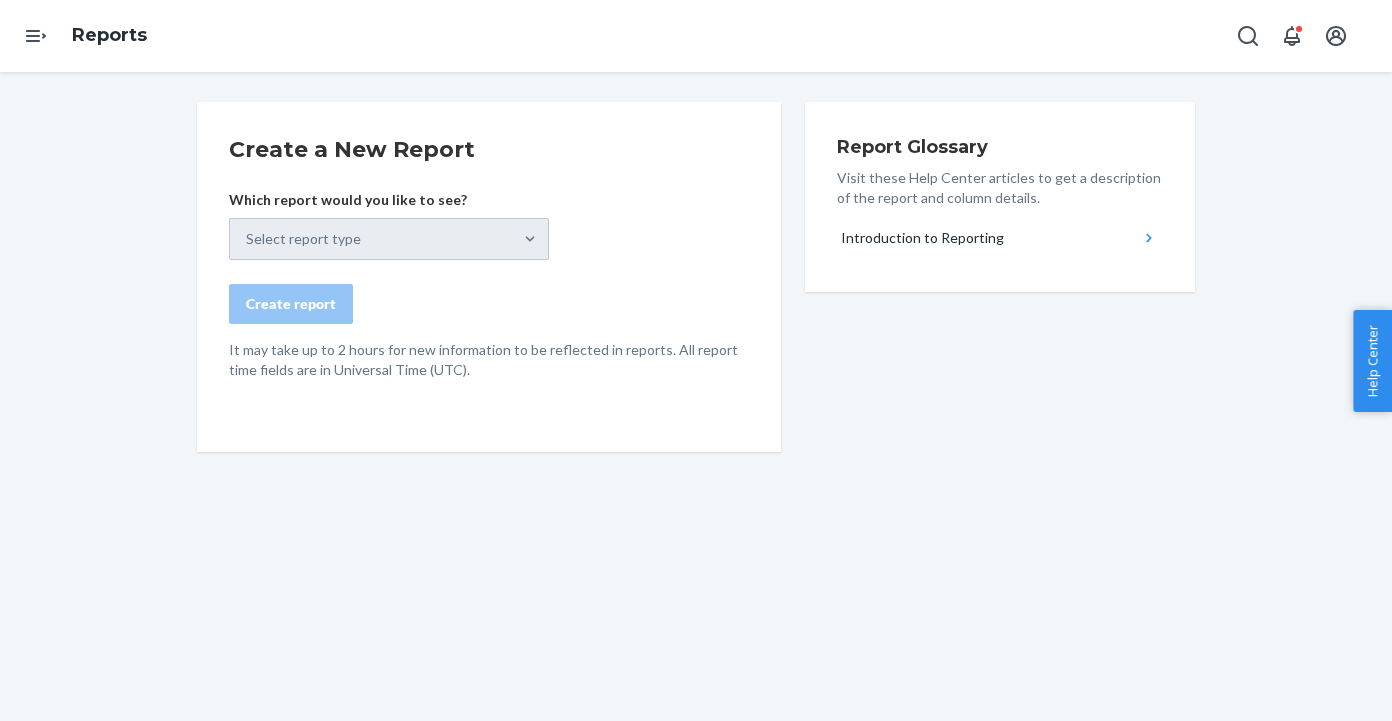 click on "Select report type" at bounding box center [389, 239] 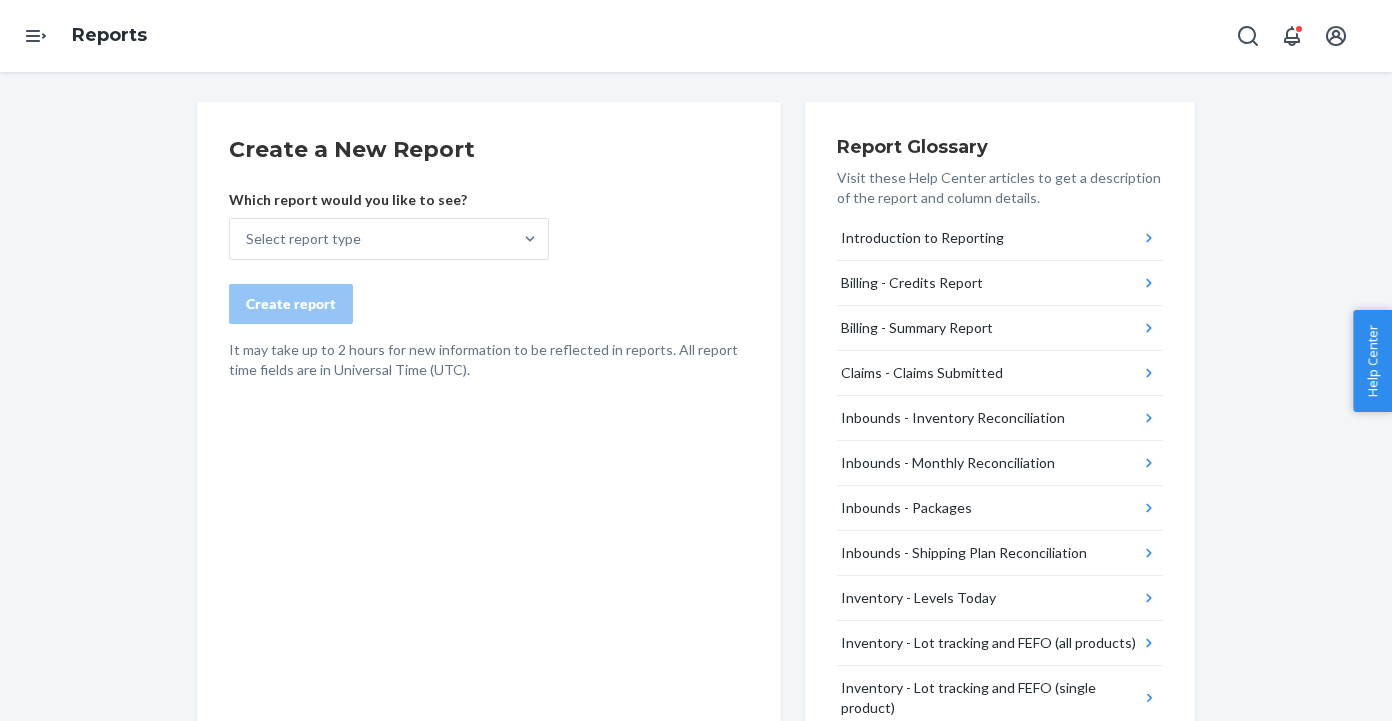 click on "Create a New Report Which report would you like to see? Select report type Create report It may take up to 2 hours for new information to be reflected in reports. All report time fields are in Universal Time (UTC)." at bounding box center (489, 973) 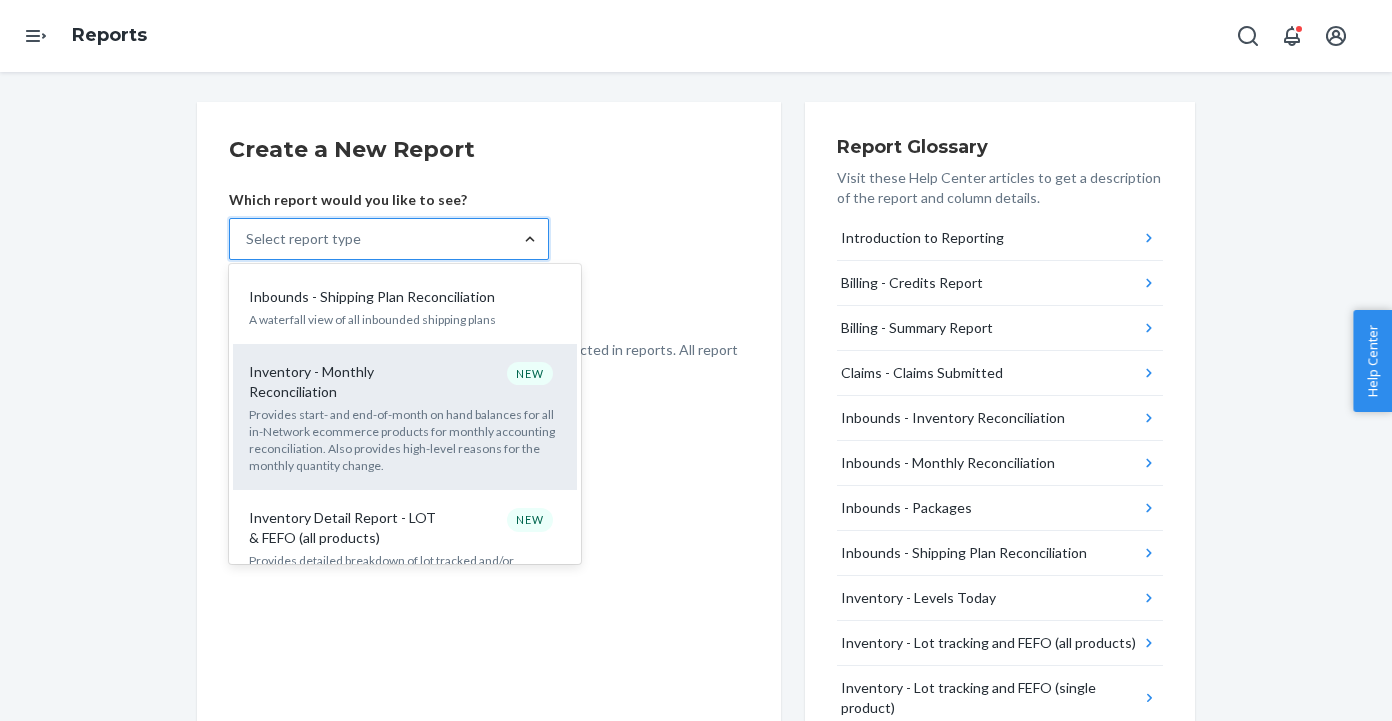 scroll, scrollTop: 605, scrollLeft: 0, axis: vertical 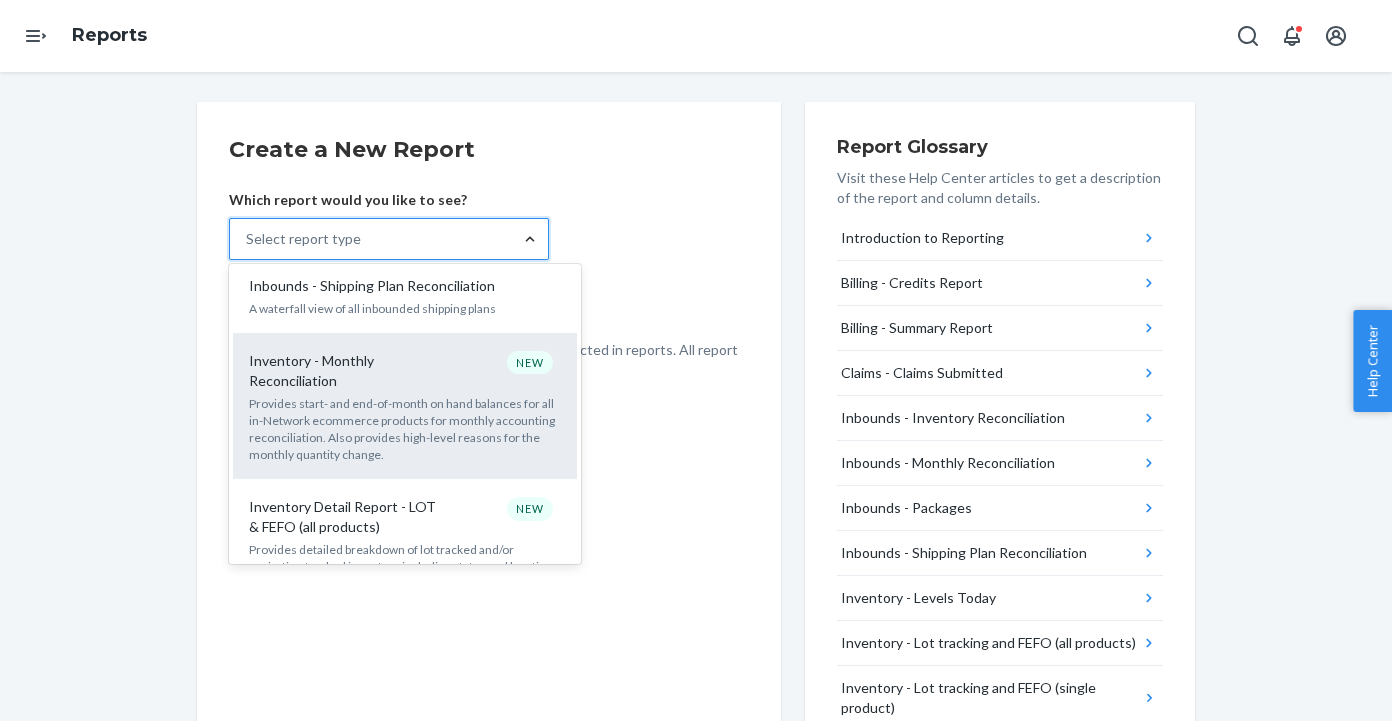 click on "Provides start- and end-of-month on hand balances for all in-Network ecommerce products for monthly accounting reconciliation. Also provides high-level reasons for the monthly quantity change." at bounding box center (405, 429) 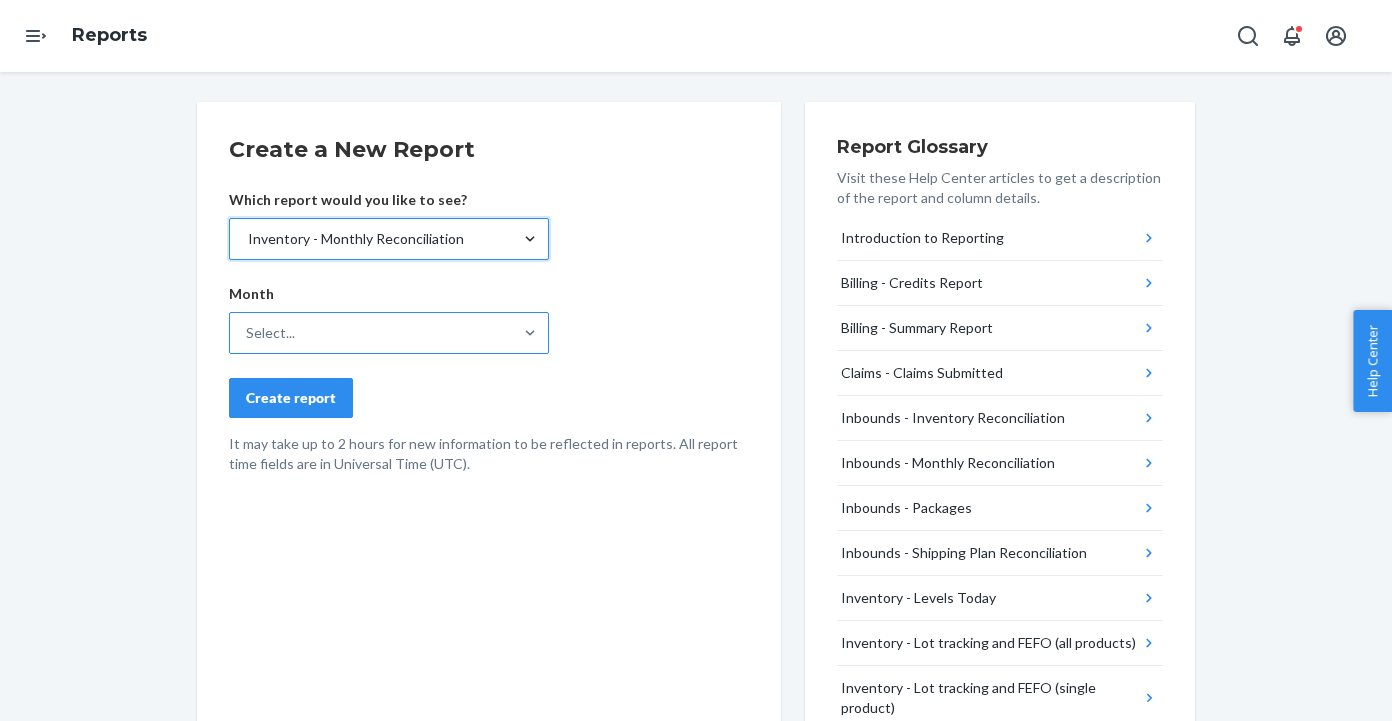 click on "Select..." at bounding box center (371, 333) 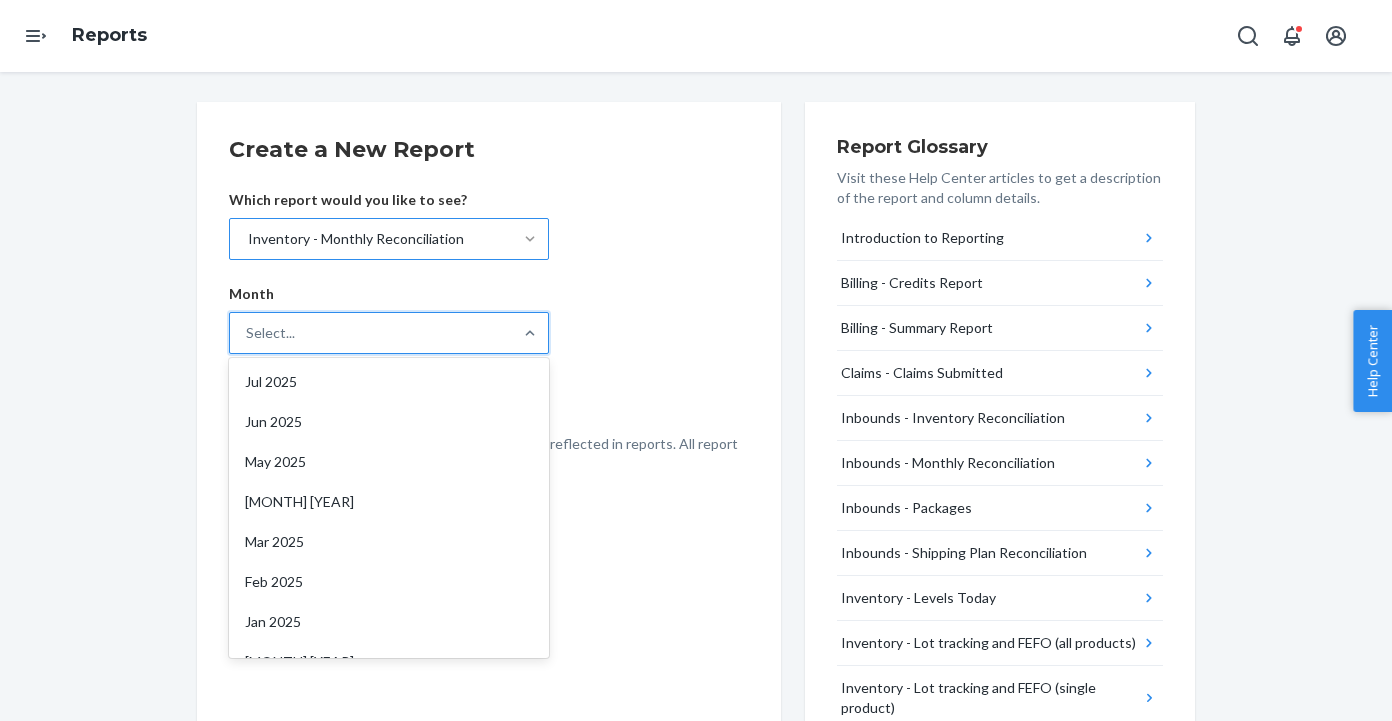 scroll, scrollTop: 0, scrollLeft: 0, axis: both 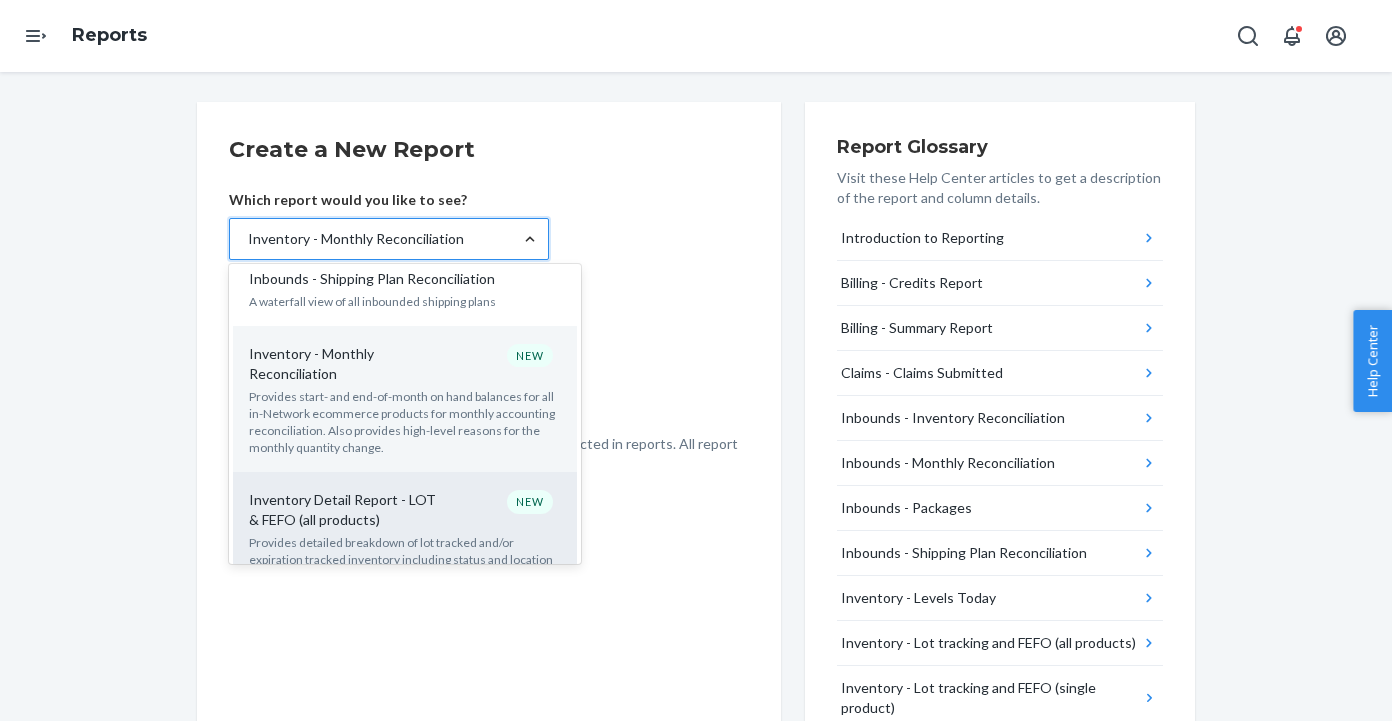 click on "Inventory Detail Report - LOT & FEFO (all products)" at bounding box center (345, 510) 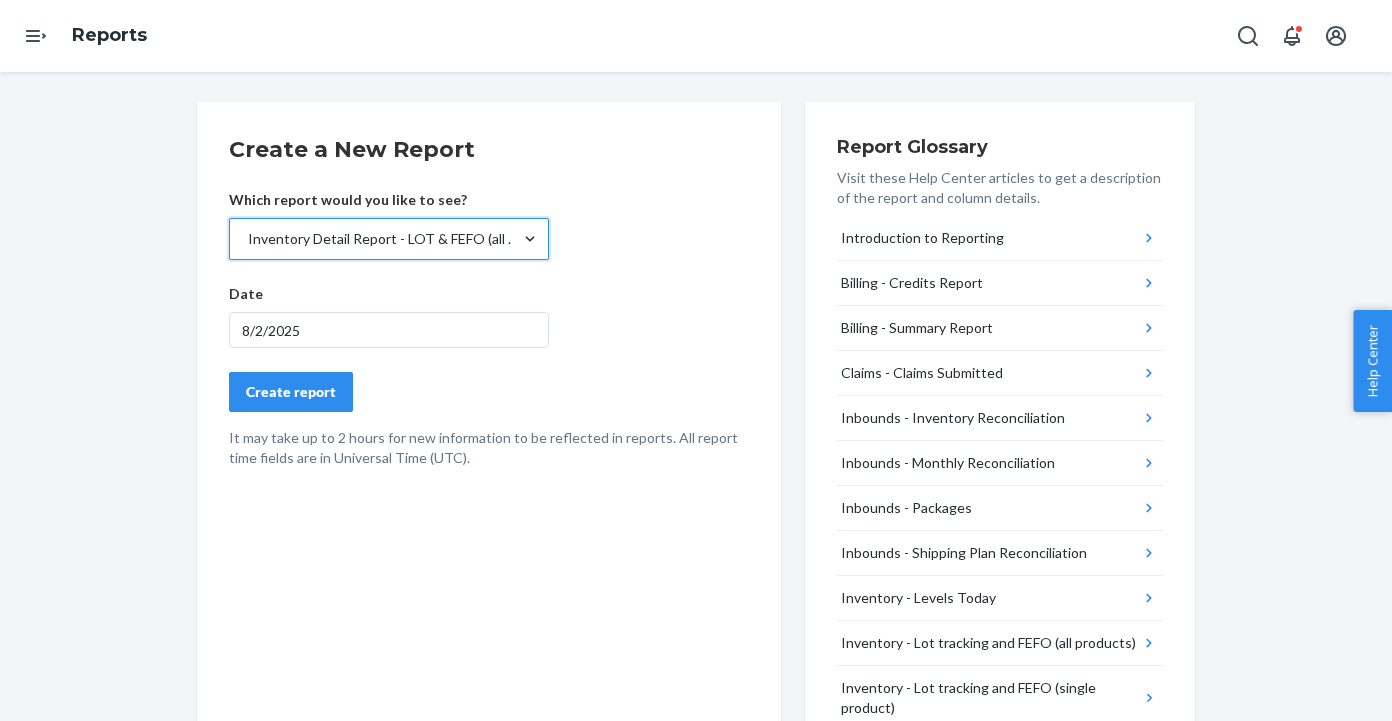 click on "Create report" at bounding box center [291, 392] 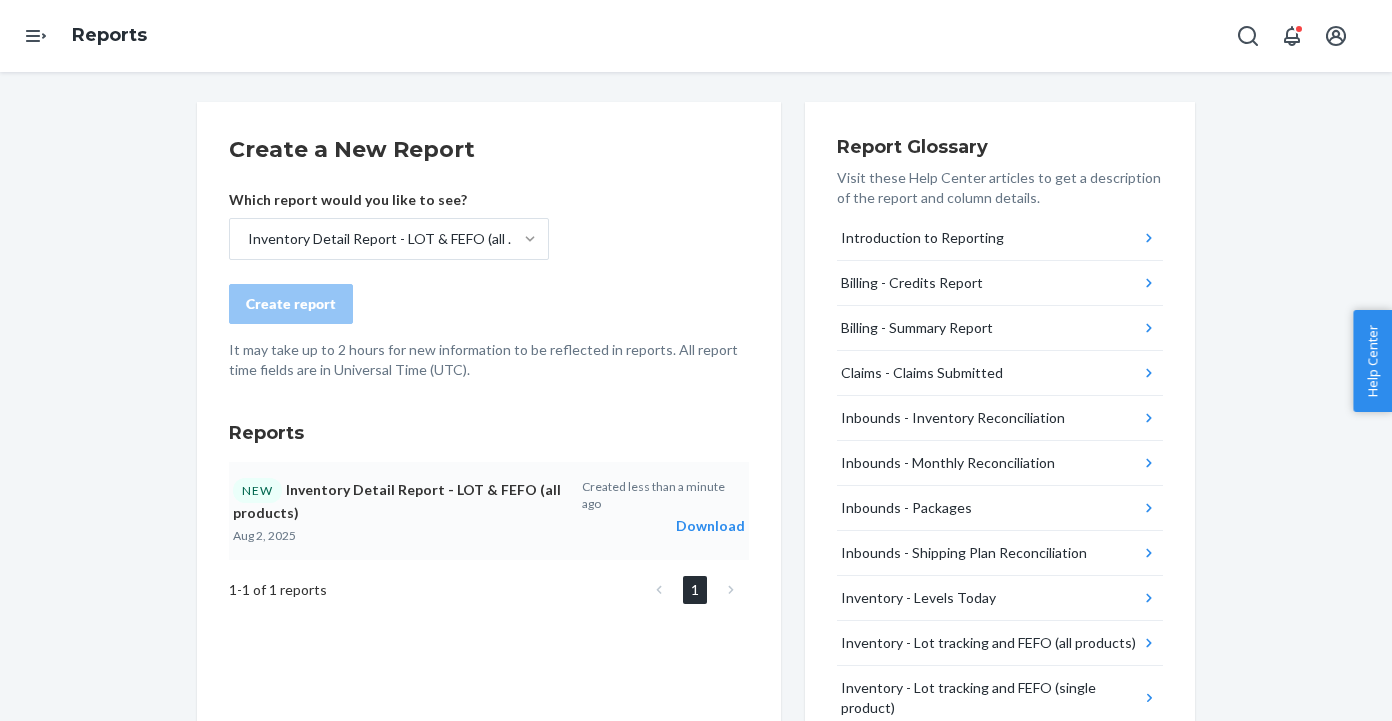 click on "Download" at bounding box center (663, 526) 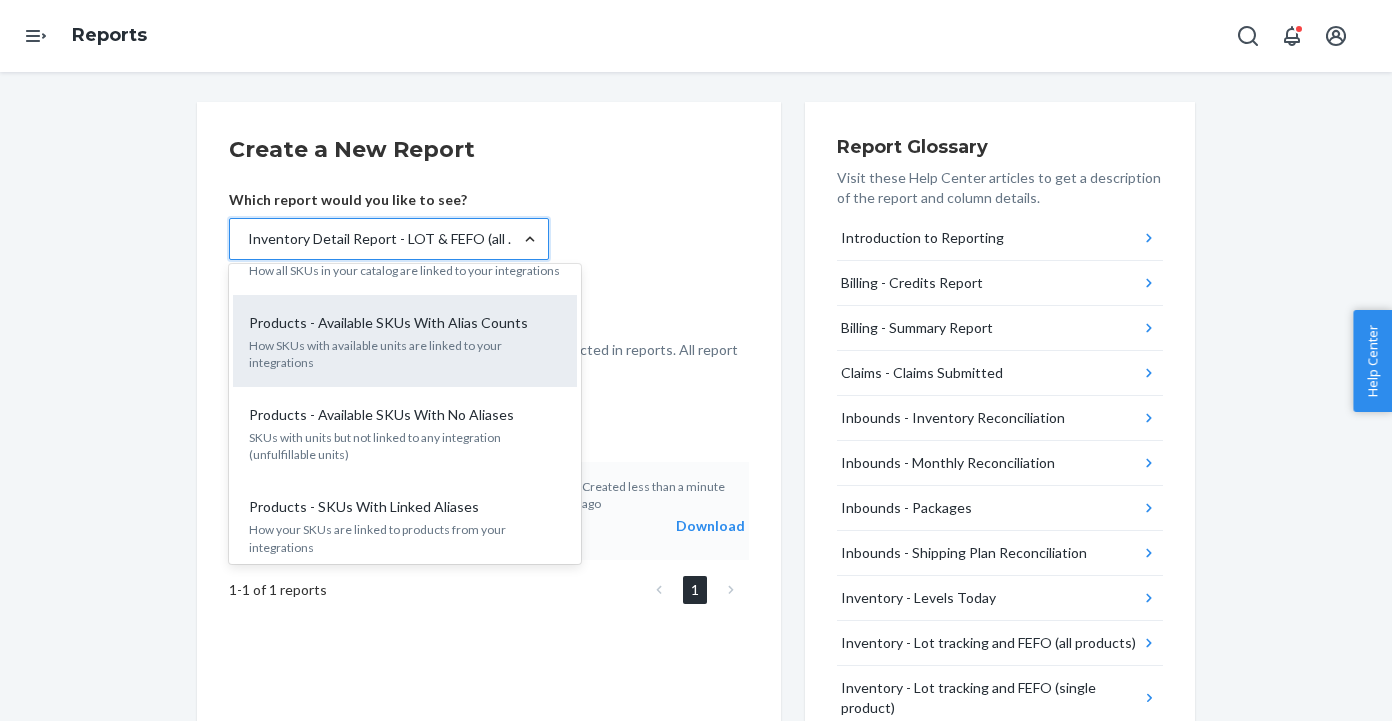 scroll, scrollTop: 2333, scrollLeft: 0, axis: vertical 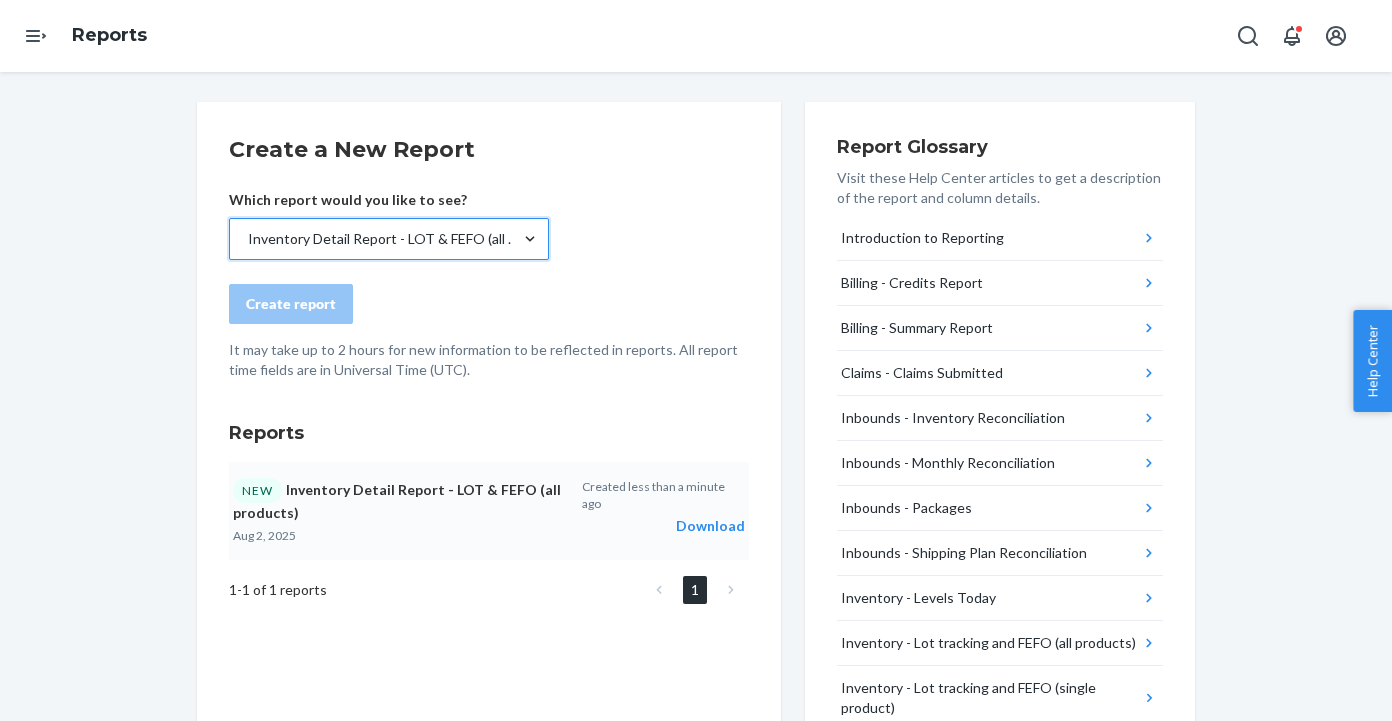 click on "Inventory Detail Report - LOT & FEFO (all products)" at bounding box center (385, 239) 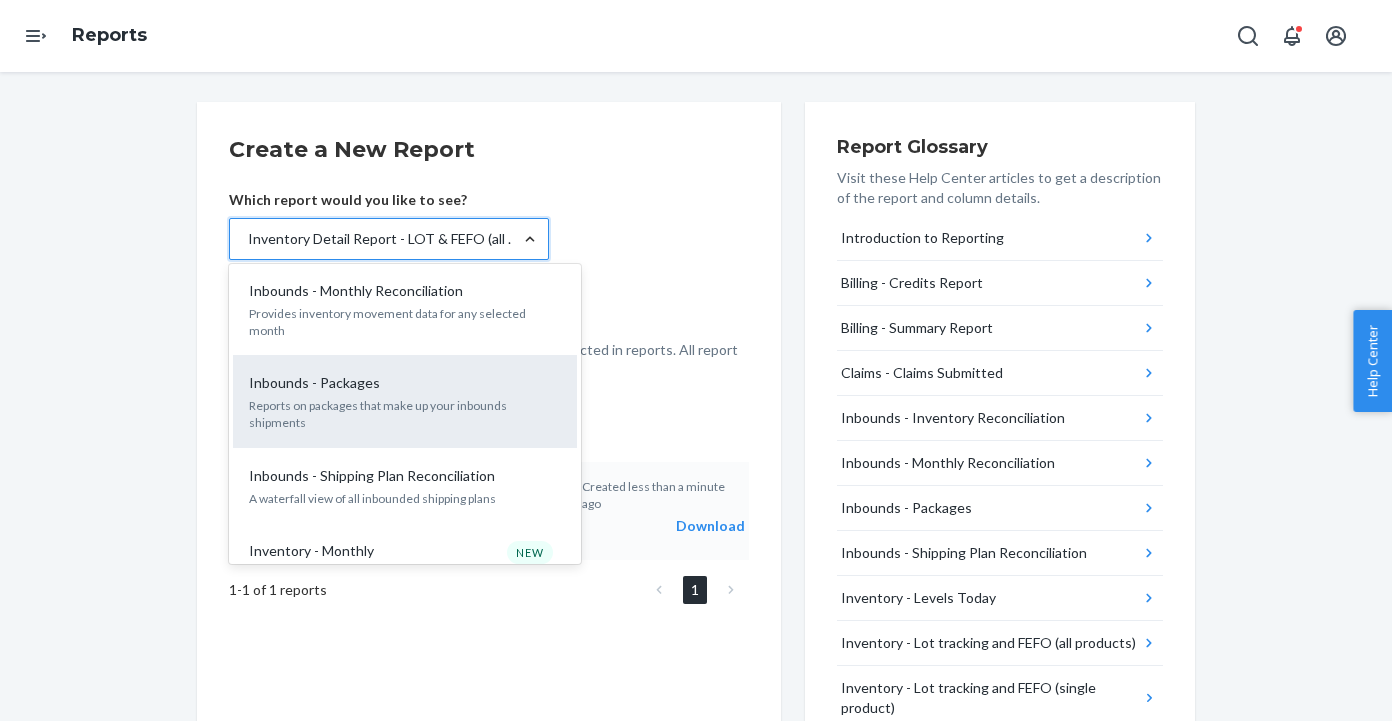 scroll, scrollTop: 420, scrollLeft: 0, axis: vertical 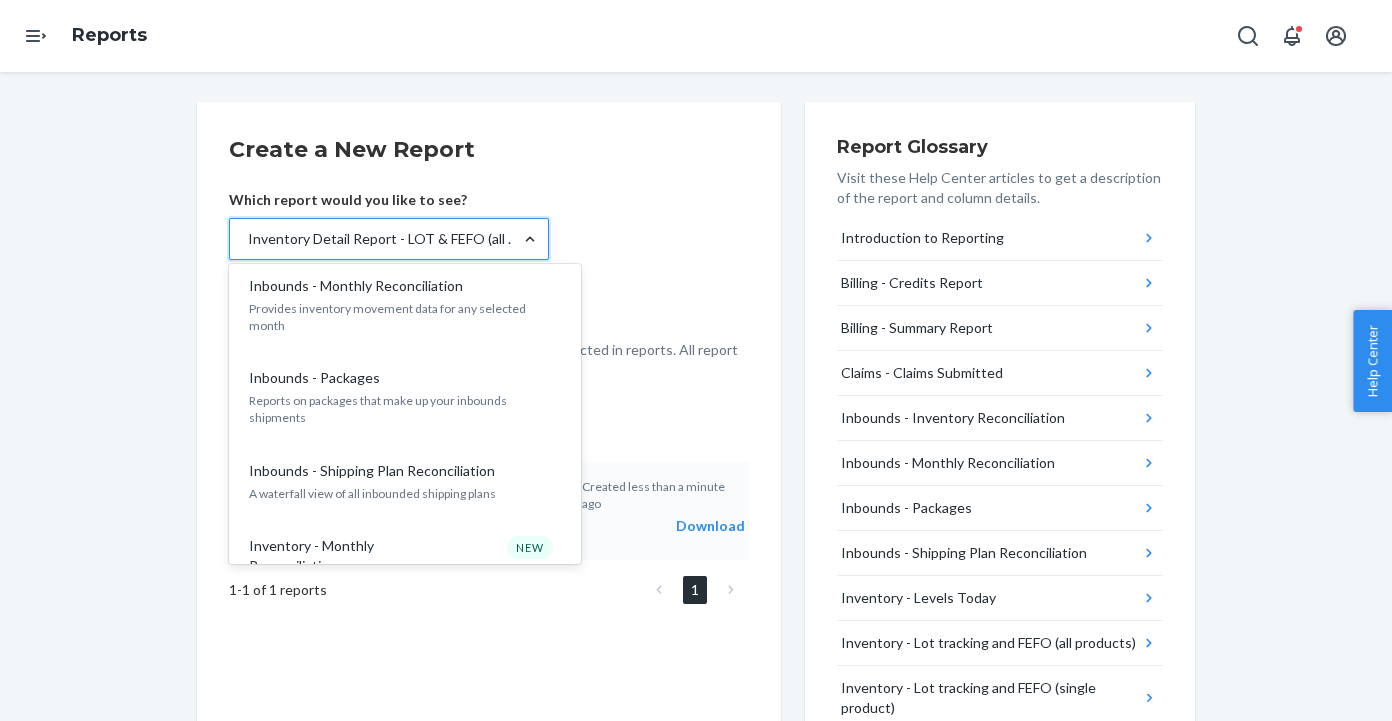 click on "Create a New Report Which report would you like to see?   option Inventory Detail Report - LOT & FEFO (all products), selected.    option Inbounds - Packages focused, 7 of 30. 30 results available. Use Up and Down to choose options, press Enter to select the currently focused option, press Escape to exit the menu, press Tab to select the option and exit the menu. Inventory Detail Report - LOT & FEFO (all products) B2B Outbounds - Order Tracking Report Provides B2B Outbounds Details with Tracking related information Billing - Credits Report Provides information about credits applied to your account Billing - Summary Report Provides Billing Summary related information Claims - Claims Submitted See all the claims that you have submitted and their status Inbounds - Inventory Reconciliation A rollup of Inbounds - Shipping Plan Reconciliation to provide a global view of all inbounds inventory Inbounds - Monthly Reconciliation Provides inventory movement data for any selected month Inbounds - Packages NEW NEW NEW" at bounding box center (489, 973) 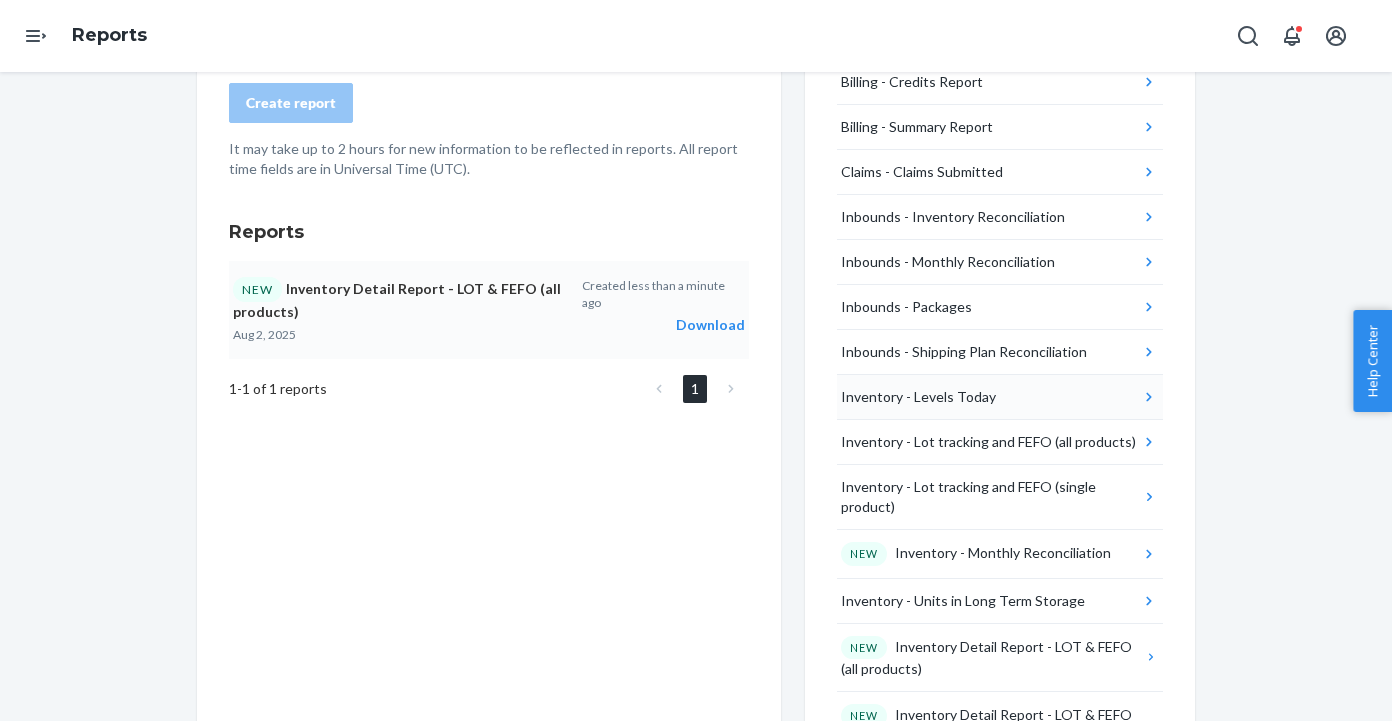 scroll, scrollTop: 212, scrollLeft: 0, axis: vertical 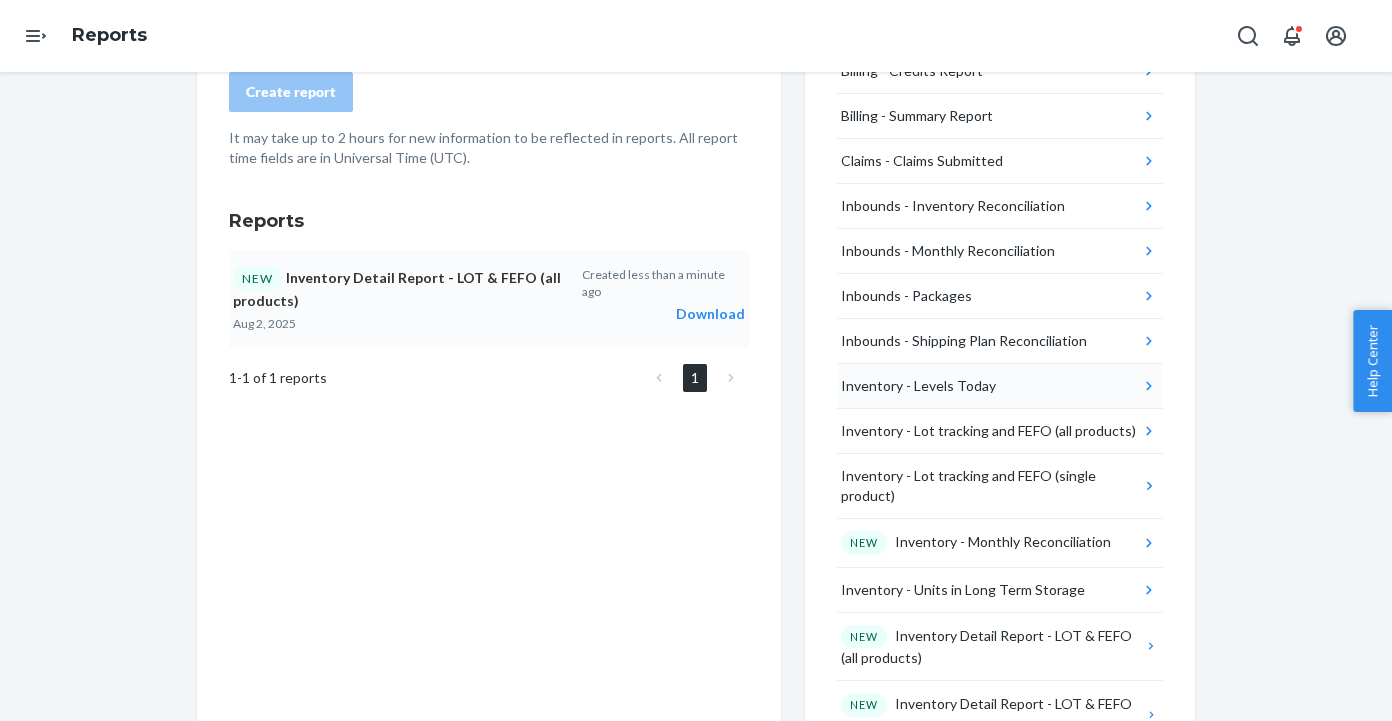 click on "Inventory - Levels Today" at bounding box center [1000, 386] 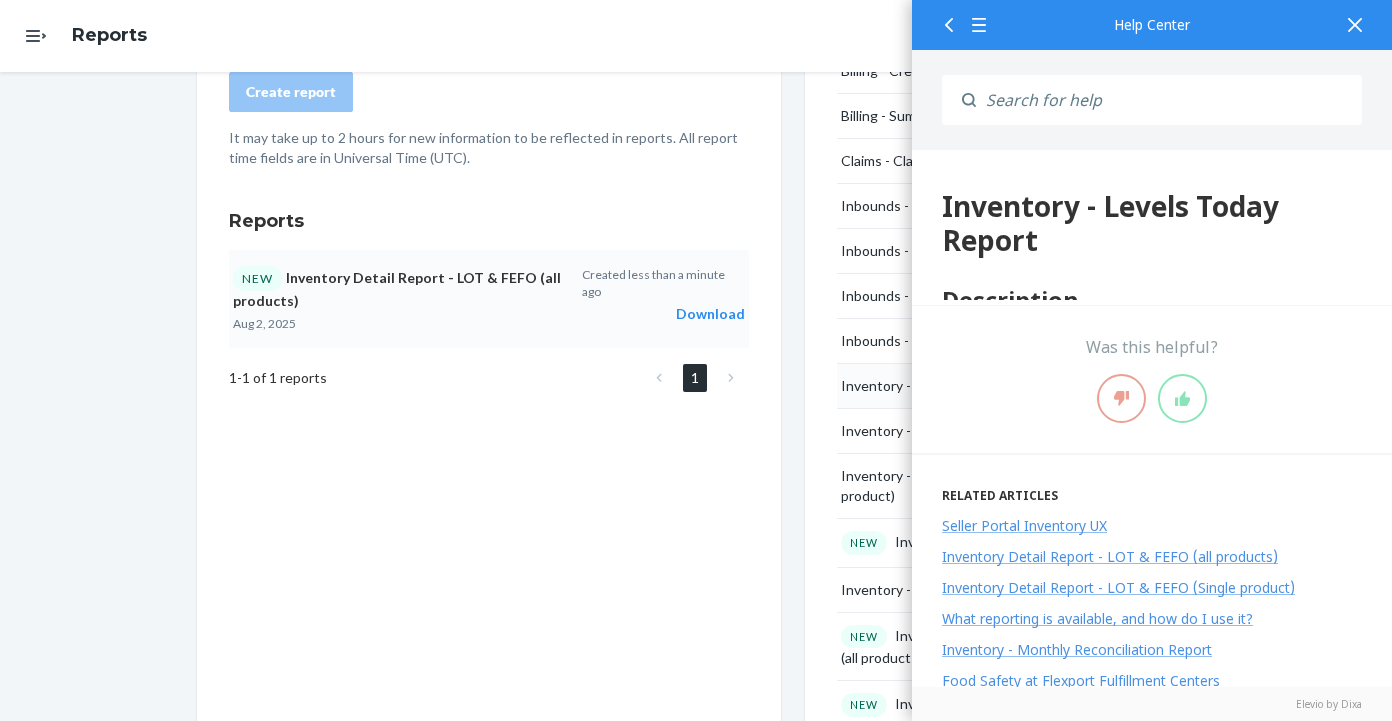 scroll, scrollTop: 0, scrollLeft: 0, axis: both 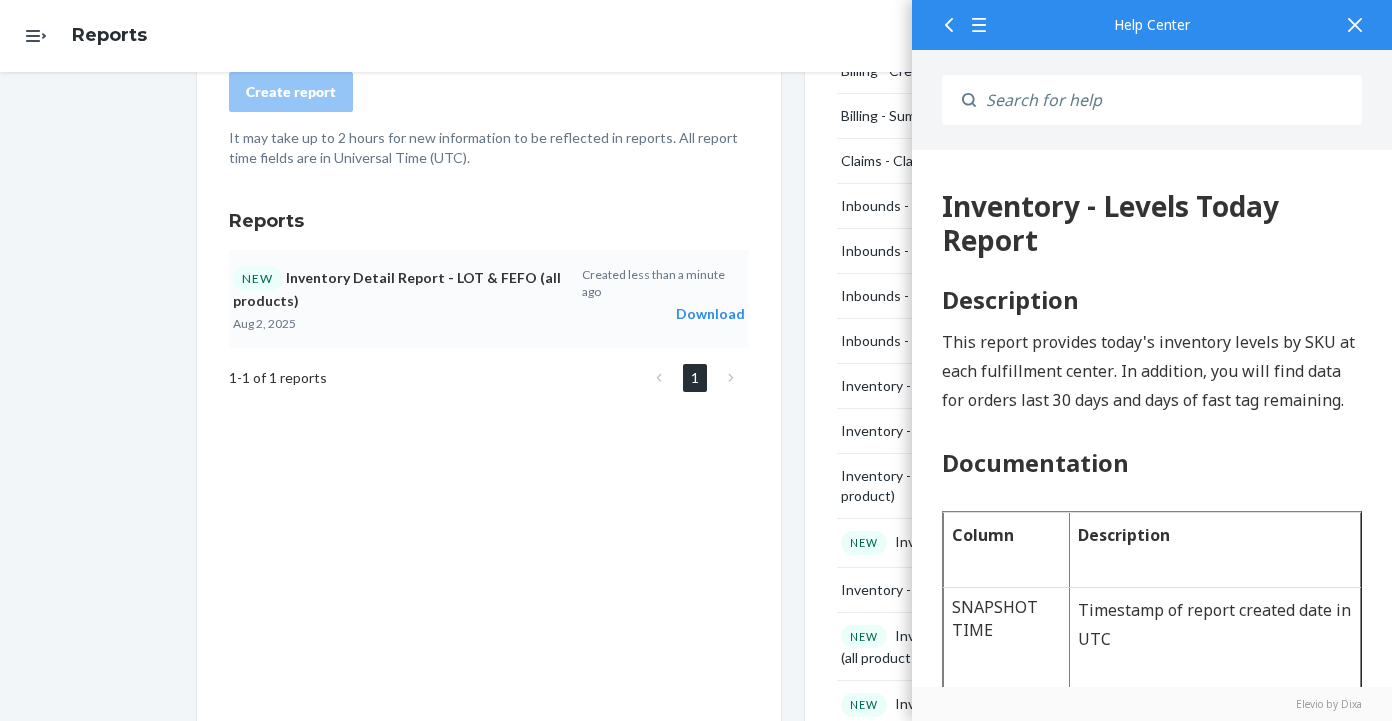 click 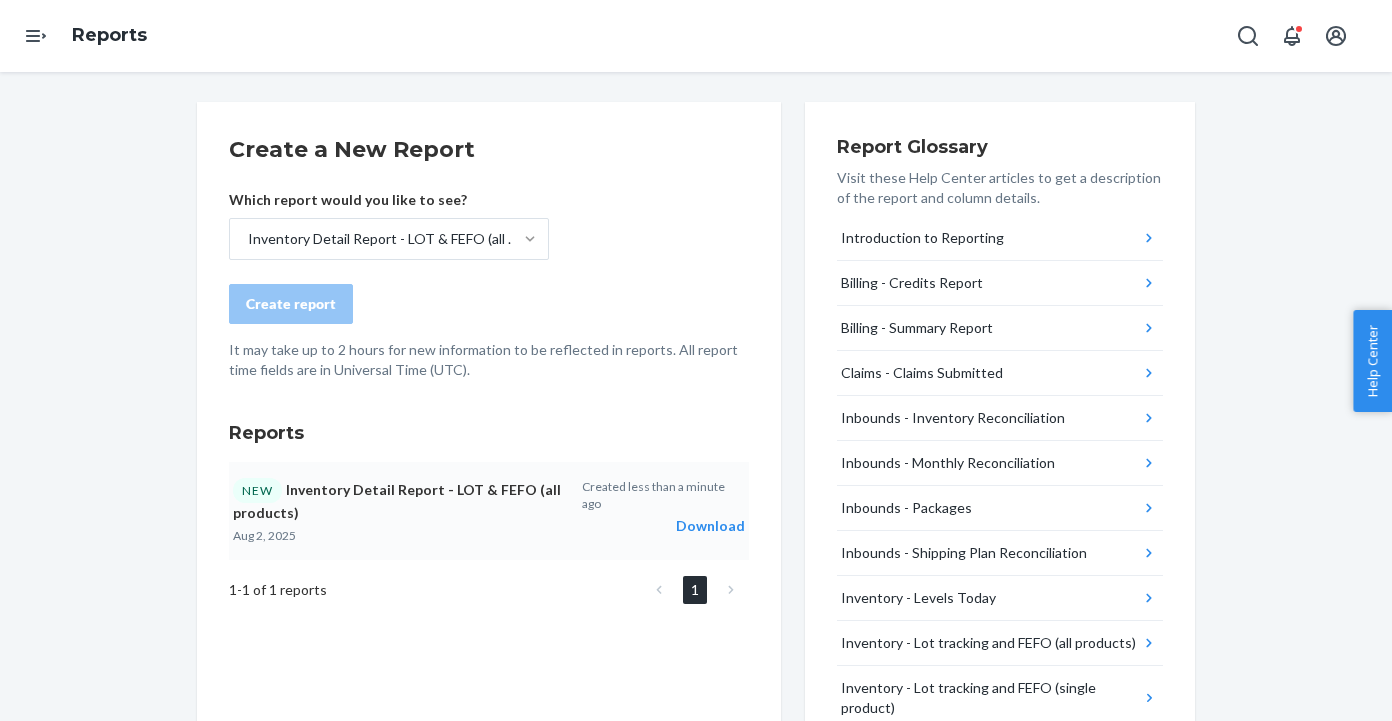scroll, scrollTop: 0, scrollLeft: 0, axis: both 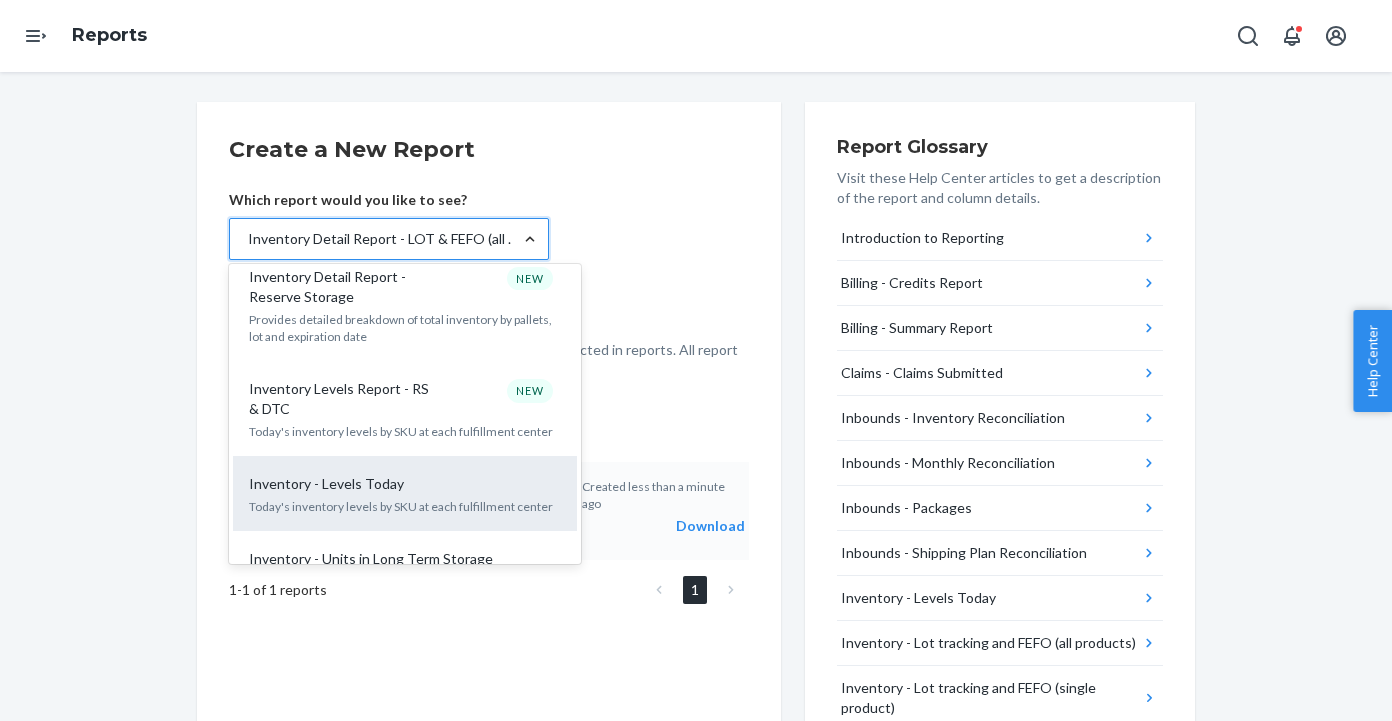click on "Today's inventory levels by SKU at each fulfillment center" at bounding box center [405, 506] 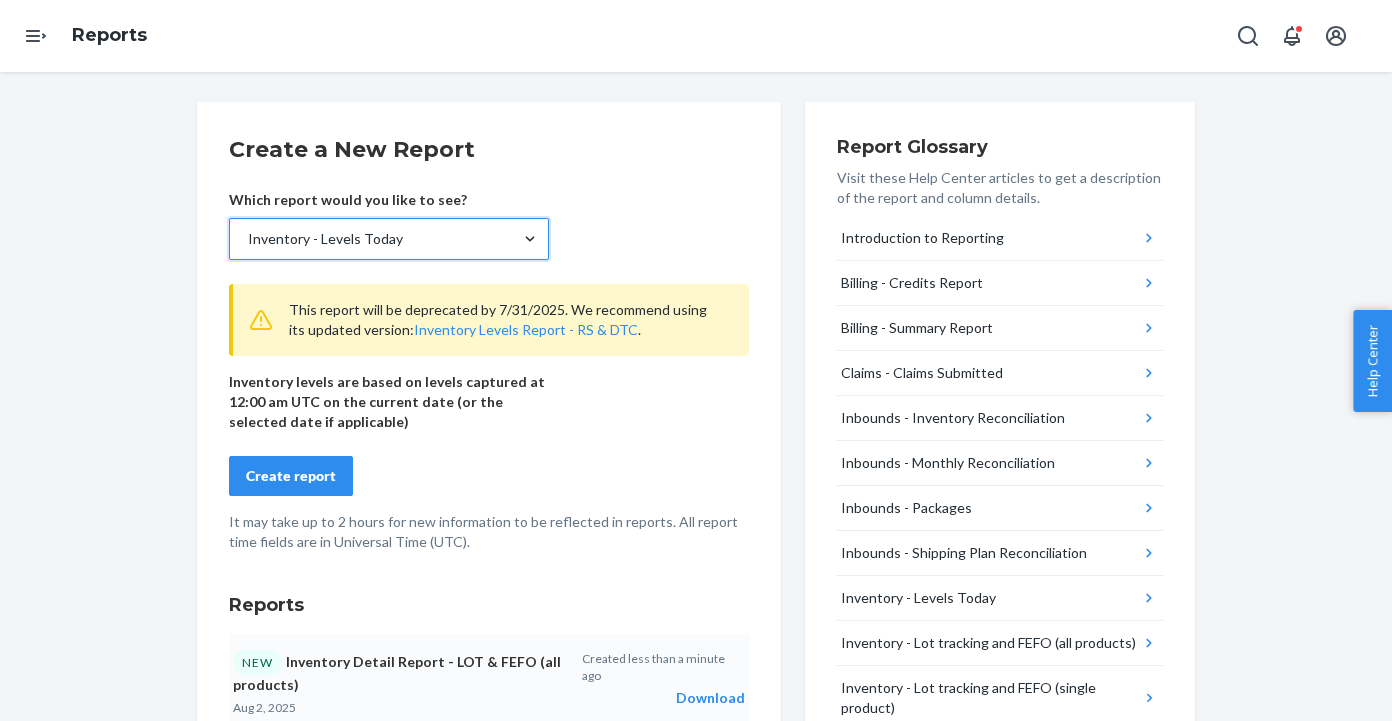 click on "Create report" at bounding box center [291, 476] 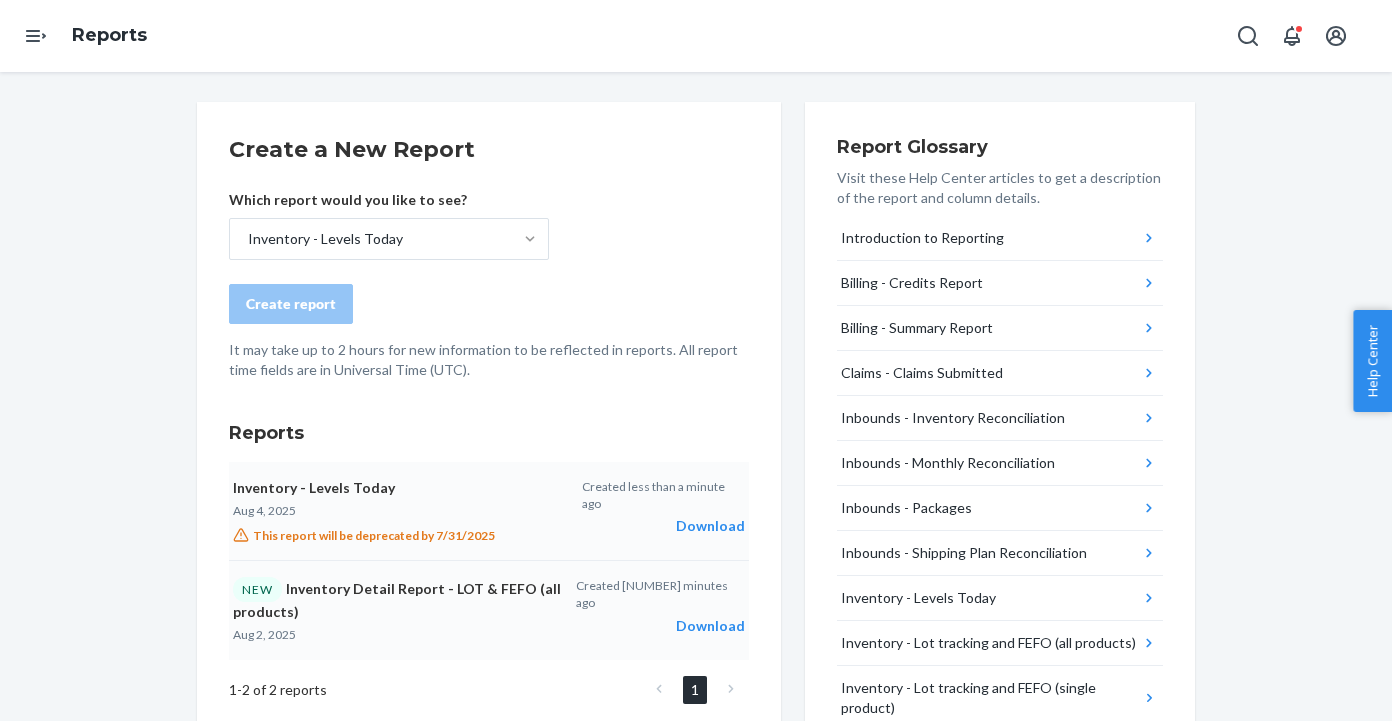 click on "Download" at bounding box center (663, 526) 